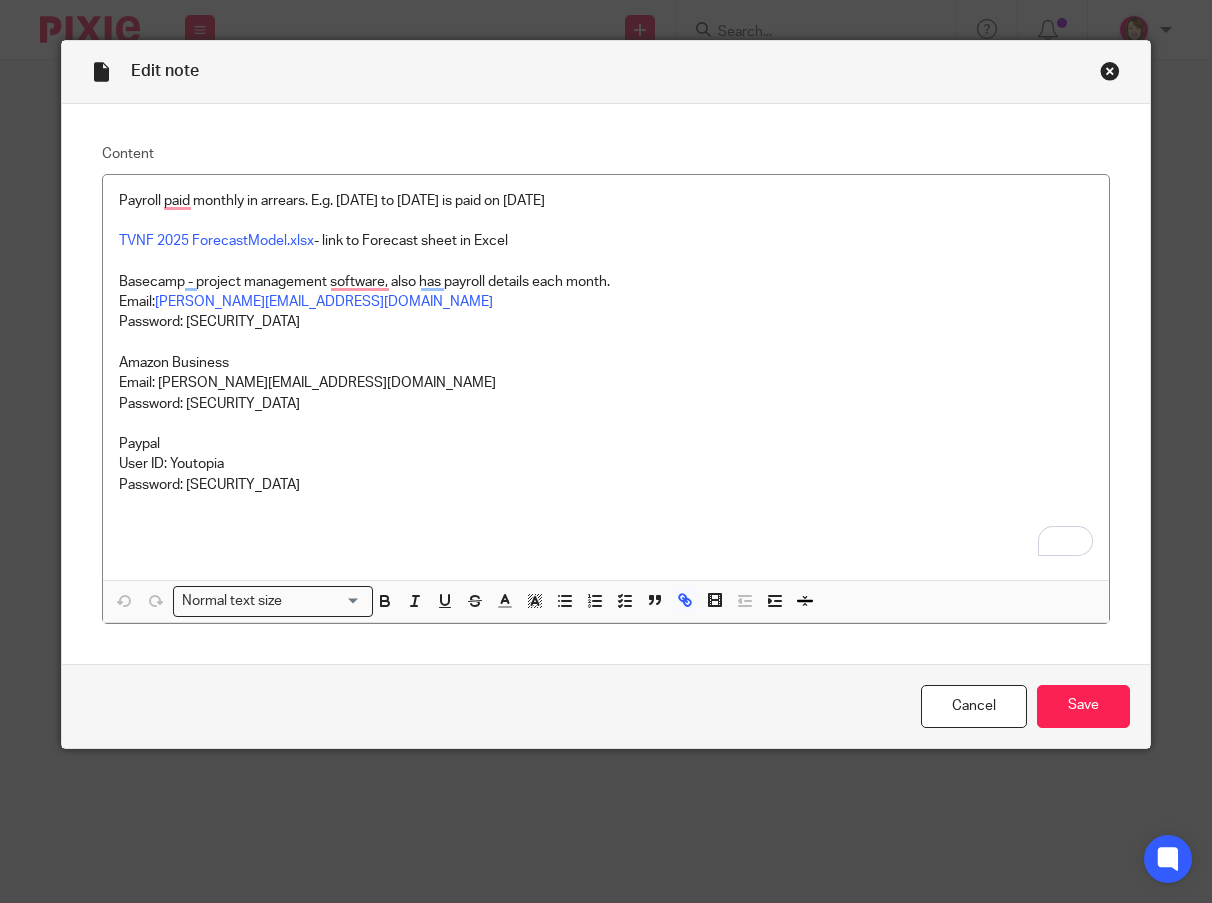 scroll, scrollTop: 0, scrollLeft: 0, axis: both 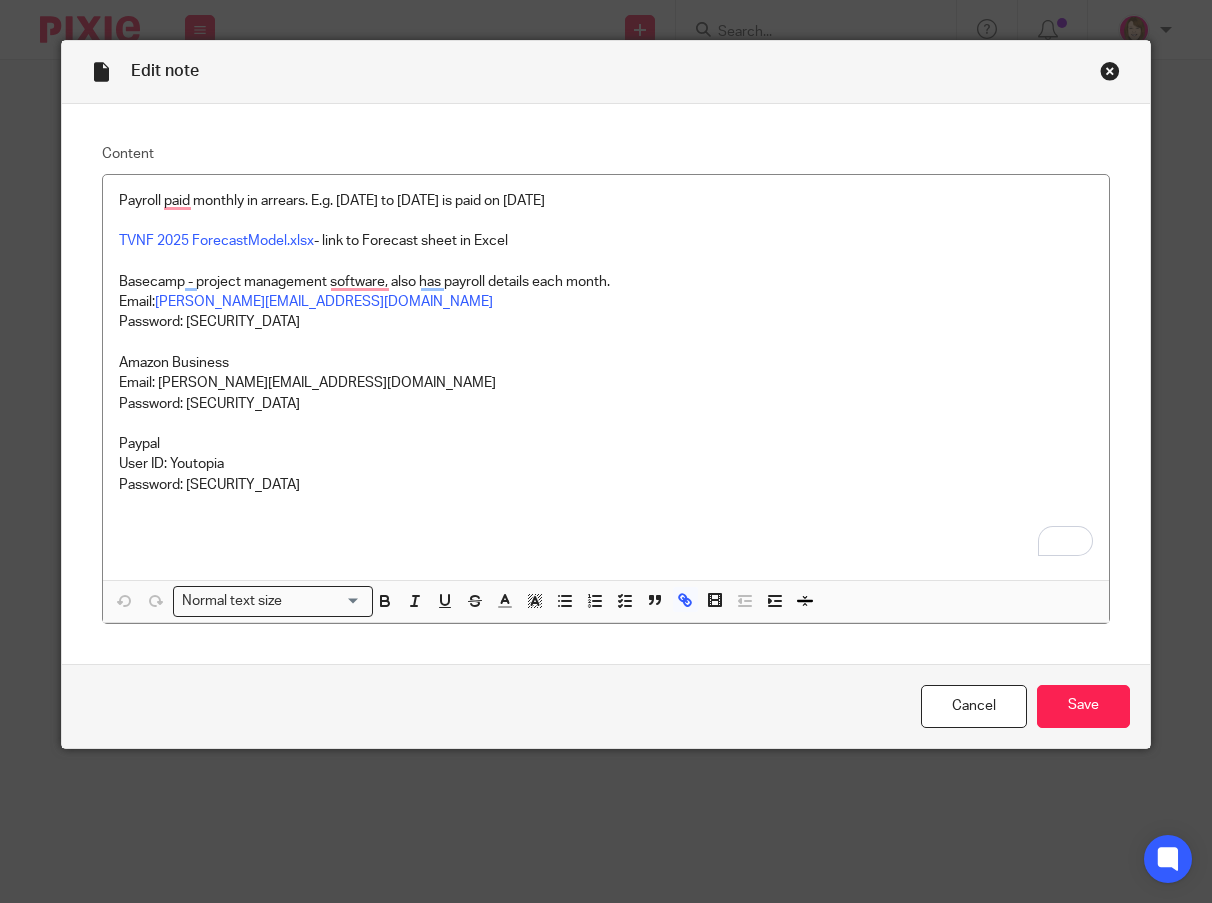 click on "Edit note
Content   Payroll paid monthly in arrears. E.g. [DATE] to [DATE] is paid on [DATE] TVNF 2025 Forecast  Model.xlsx  - link to Forecast sheet in Excel Basecamp - project management software, also has payroll details each month. Email:  [PERSON_NAME][EMAIL_ADDRESS][DOMAIN_NAME] Password: [SECURITY_DATA] Amazon Business Email: [PERSON_NAME][EMAIL_ADDRESS][DOMAIN_NAME] Password: [SECURITY_DATA] Paypal User ID: Youtopia Password: [SECURITY_DATA]
Normal text size
Loading...
[URL][DOMAIN_NAME]
Remove
Edit" at bounding box center (606, 451) 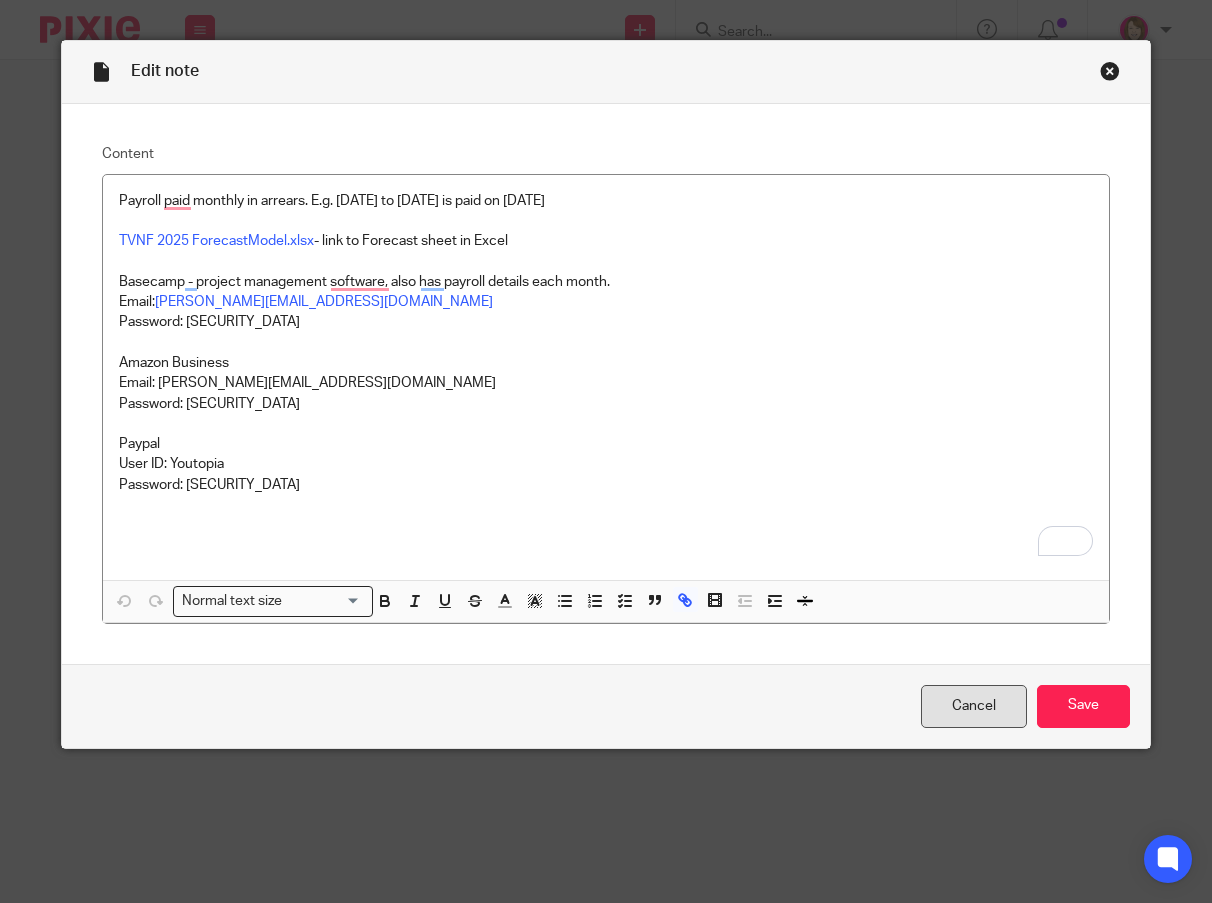 click on "Cancel" at bounding box center [974, 706] 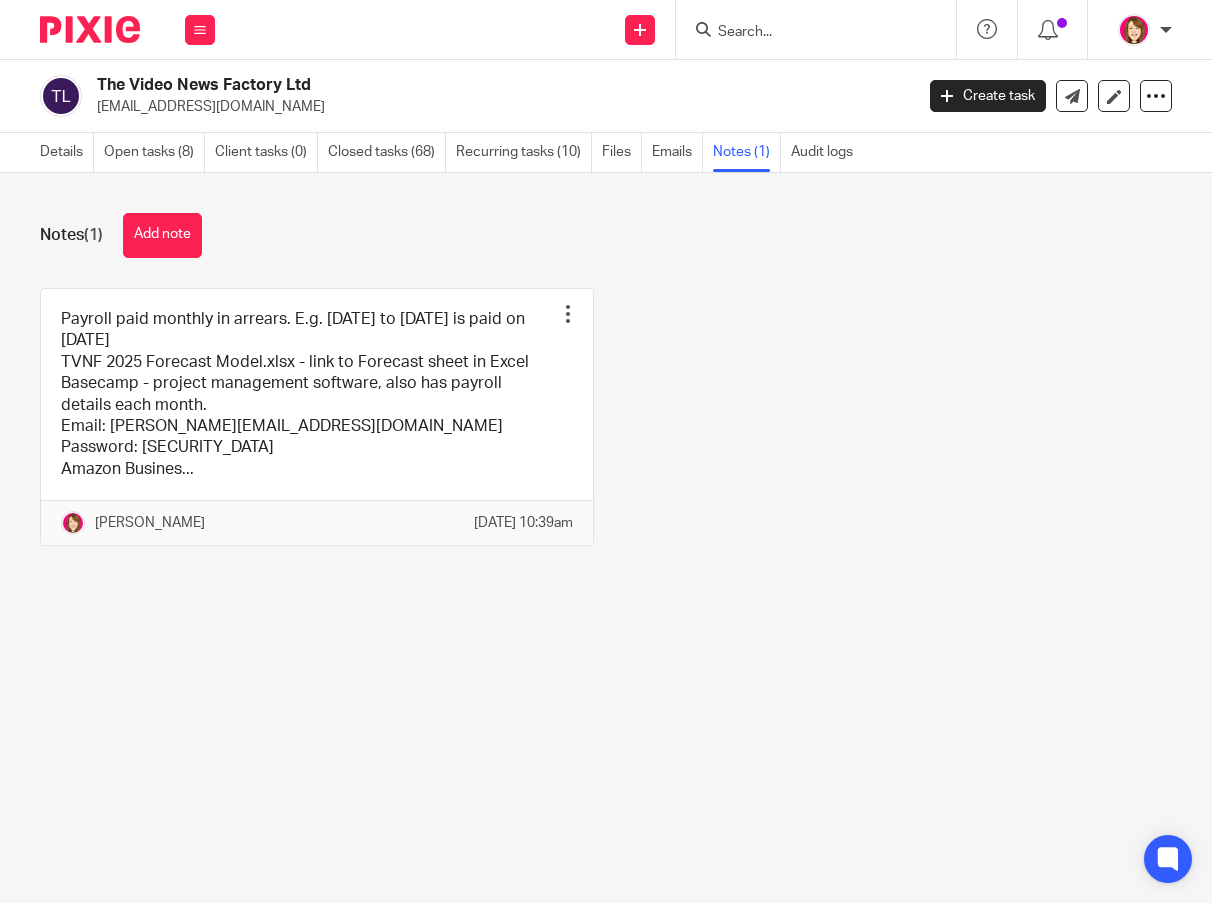 scroll, scrollTop: 0, scrollLeft: 0, axis: both 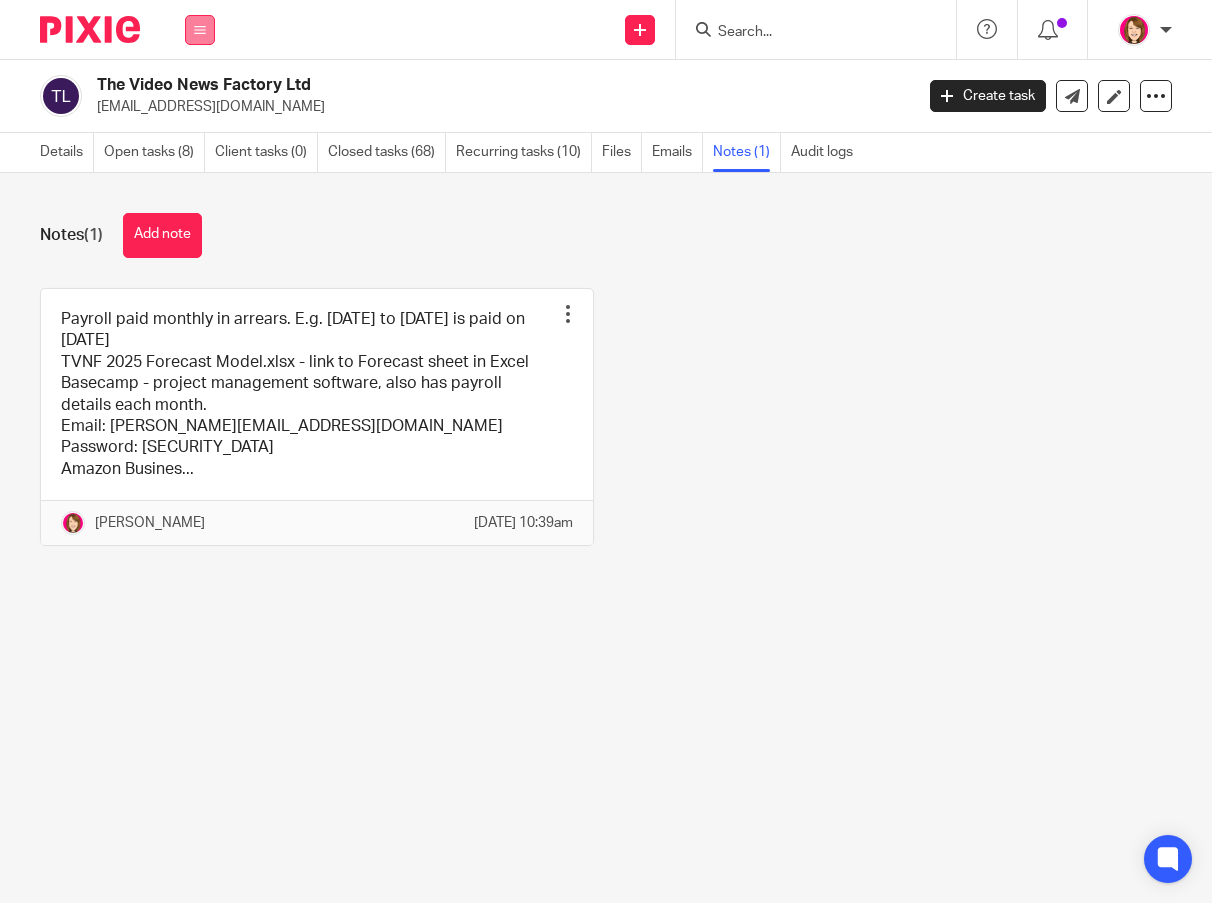 click at bounding box center [200, 30] 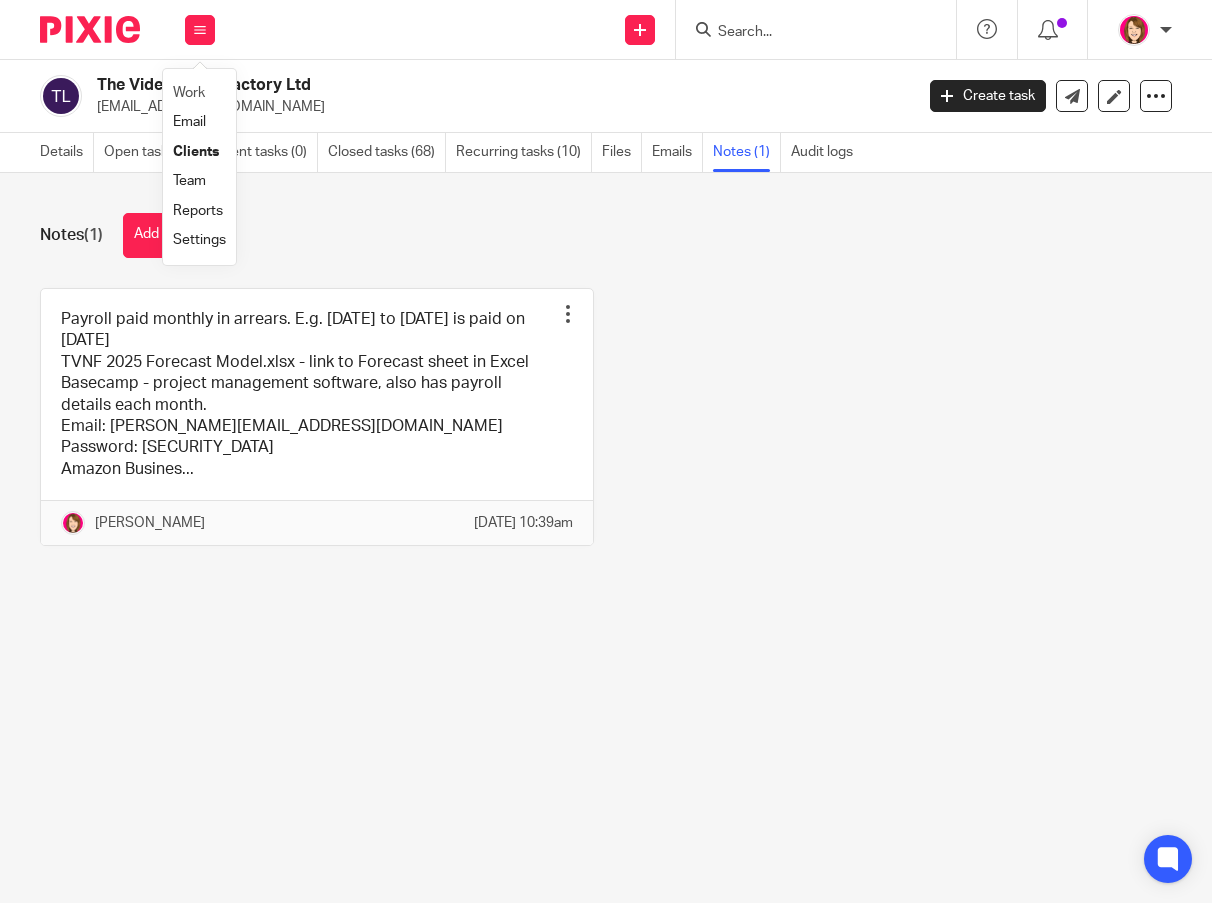 click on "Work" at bounding box center (199, 93) 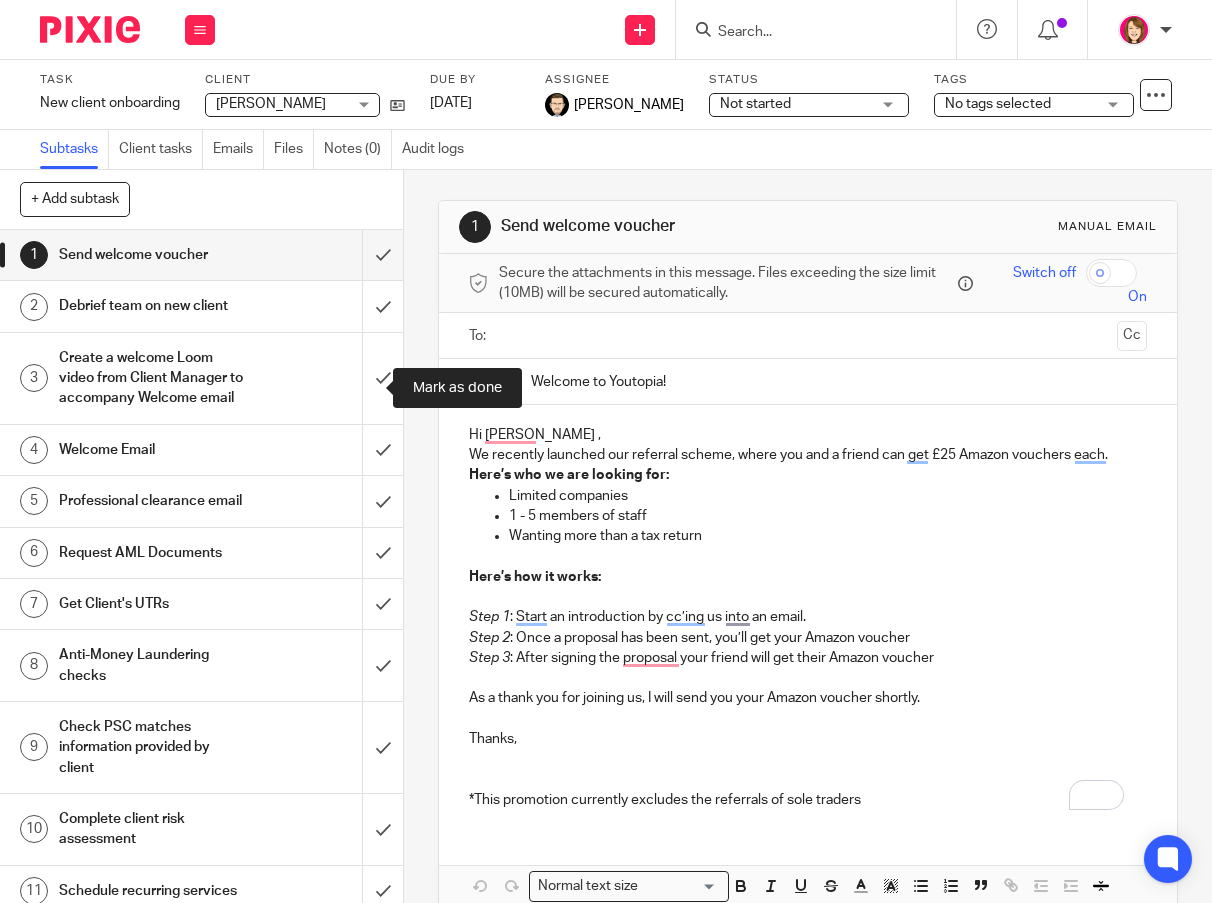 scroll, scrollTop: 0, scrollLeft: 0, axis: both 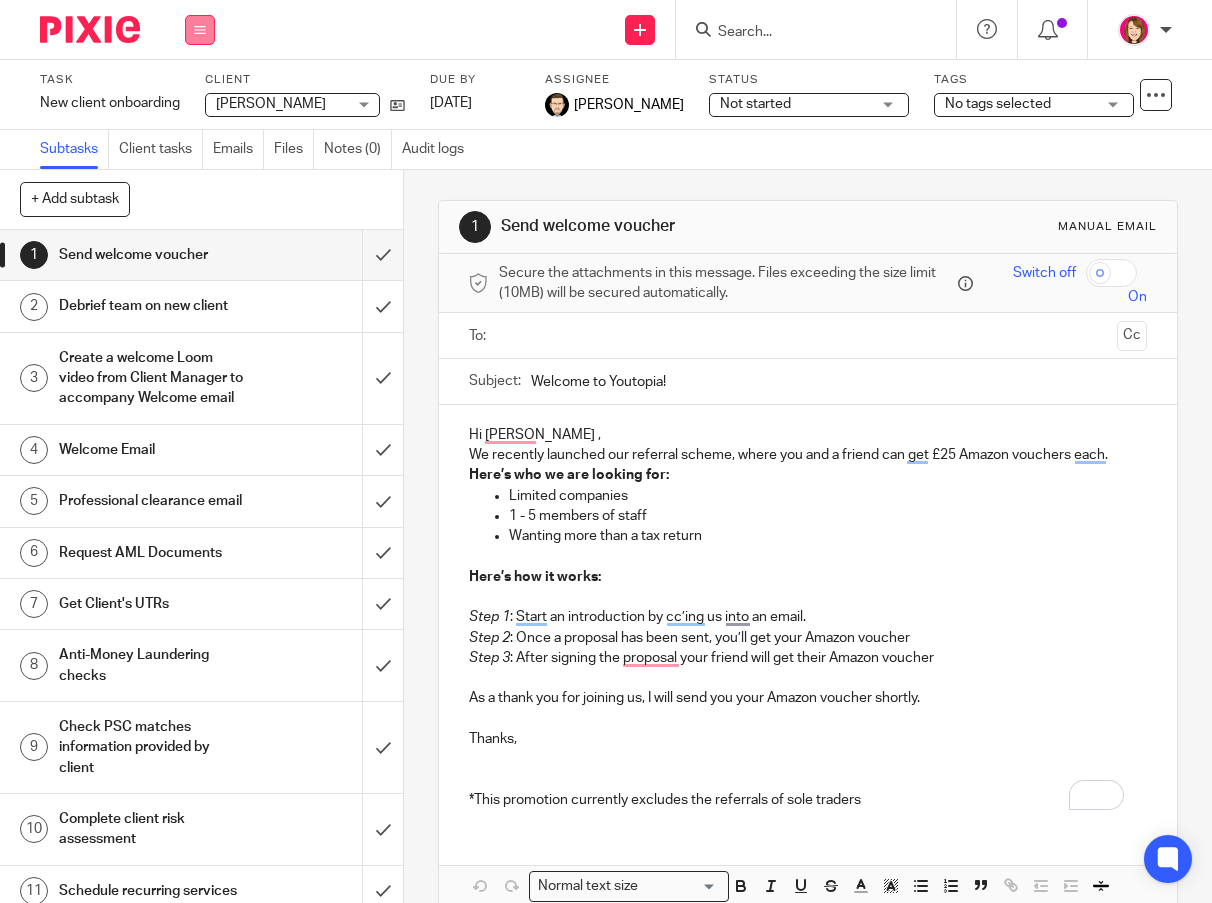 click at bounding box center [200, 30] 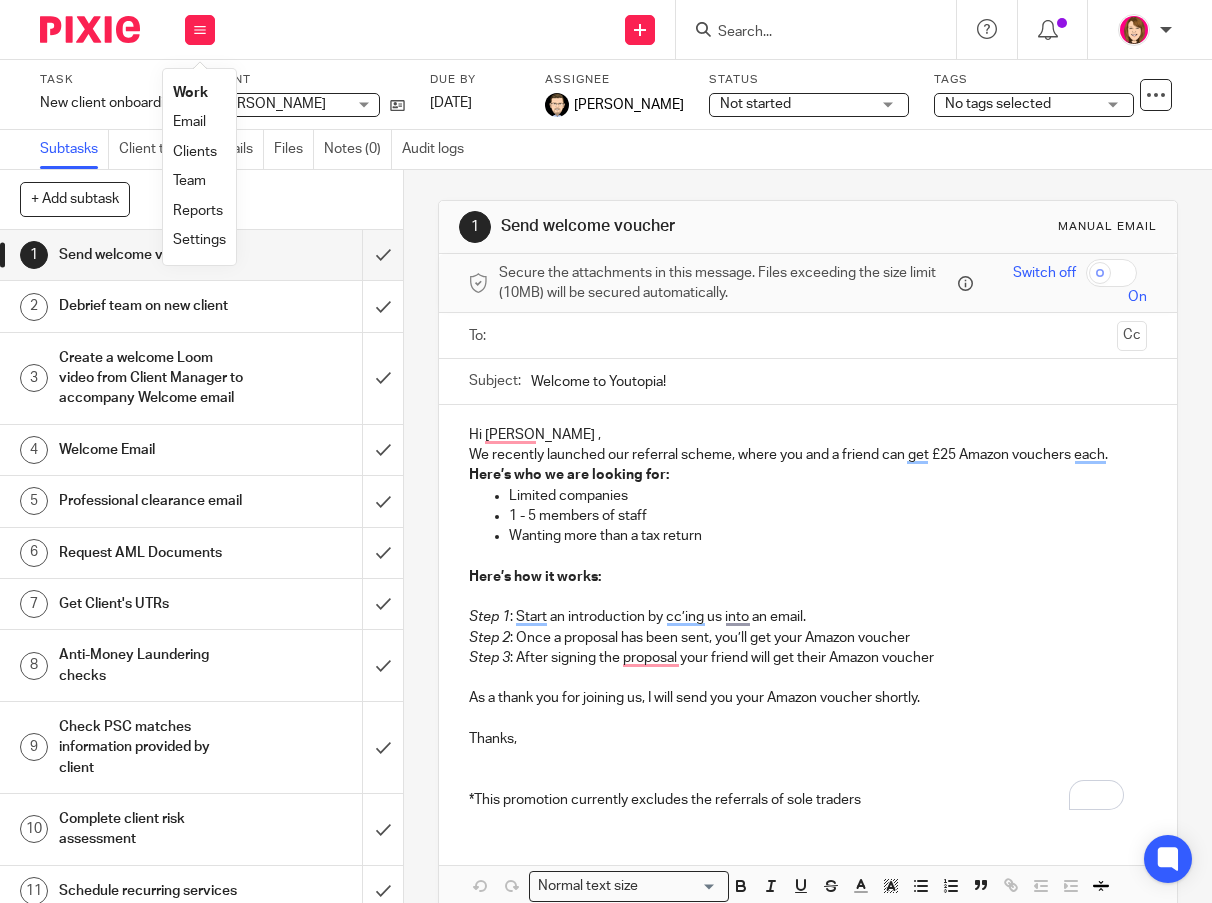click on "Work" at bounding box center [190, 93] 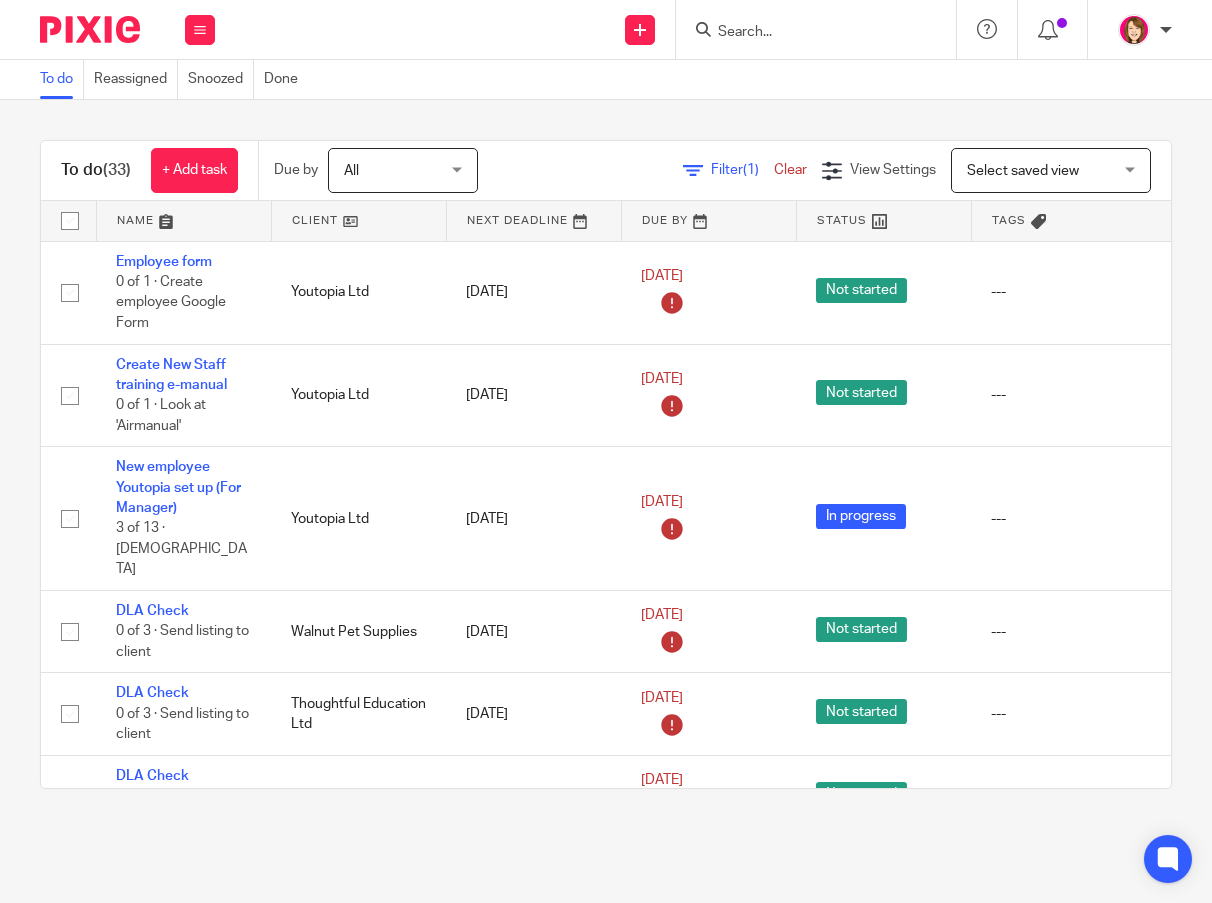 scroll, scrollTop: 0, scrollLeft: 0, axis: both 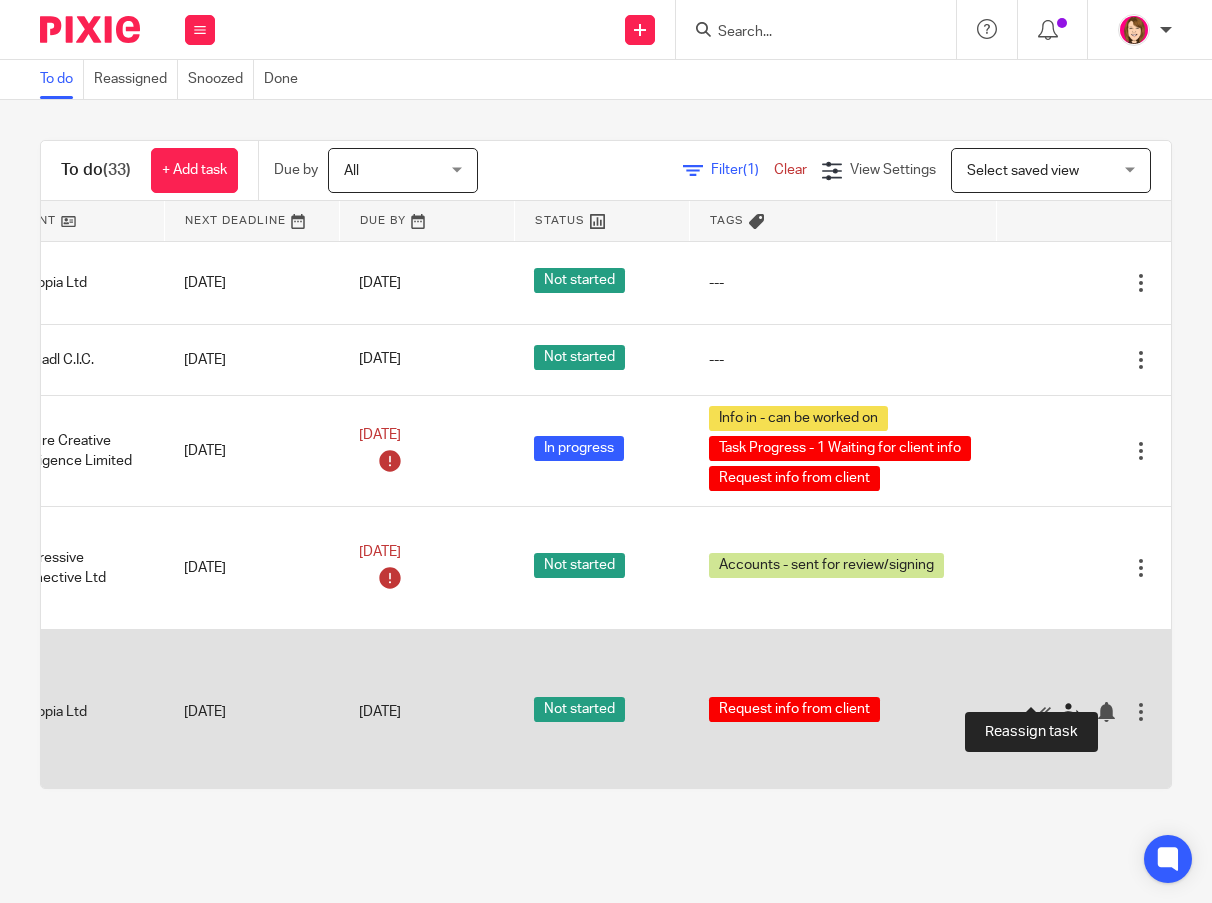 click at bounding box center (1071, 712) 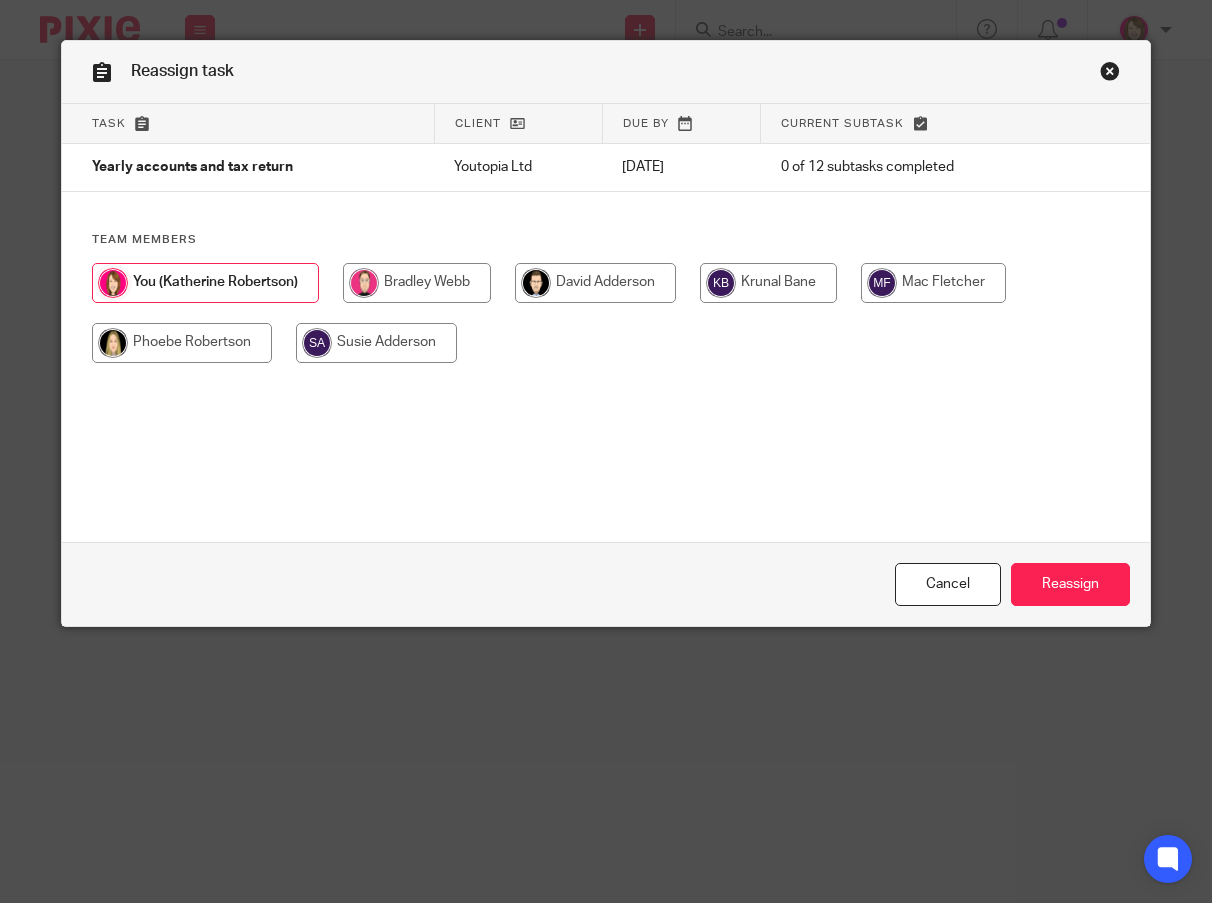 scroll, scrollTop: 0, scrollLeft: 0, axis: both 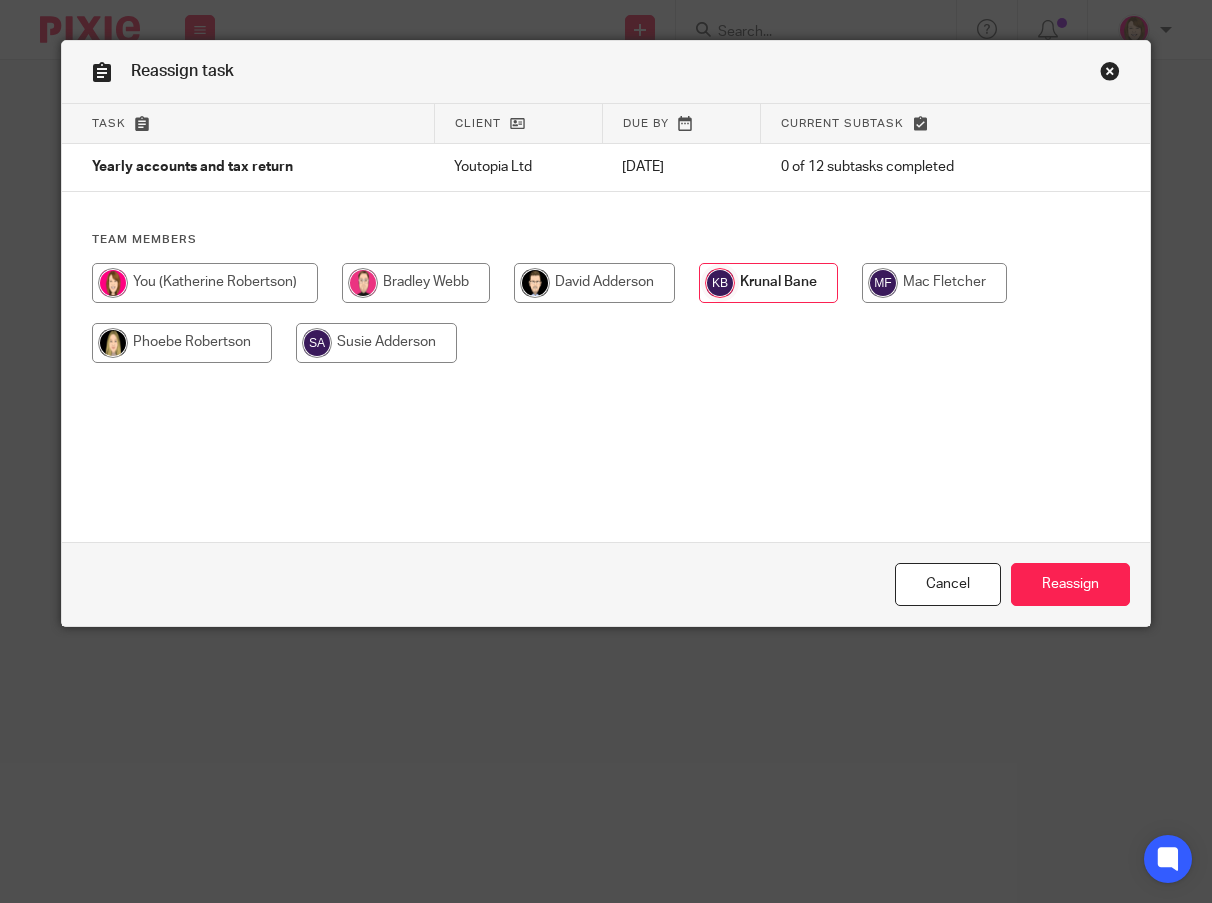 click on "Cancel
Reassign" at bounding box center [606, 584] 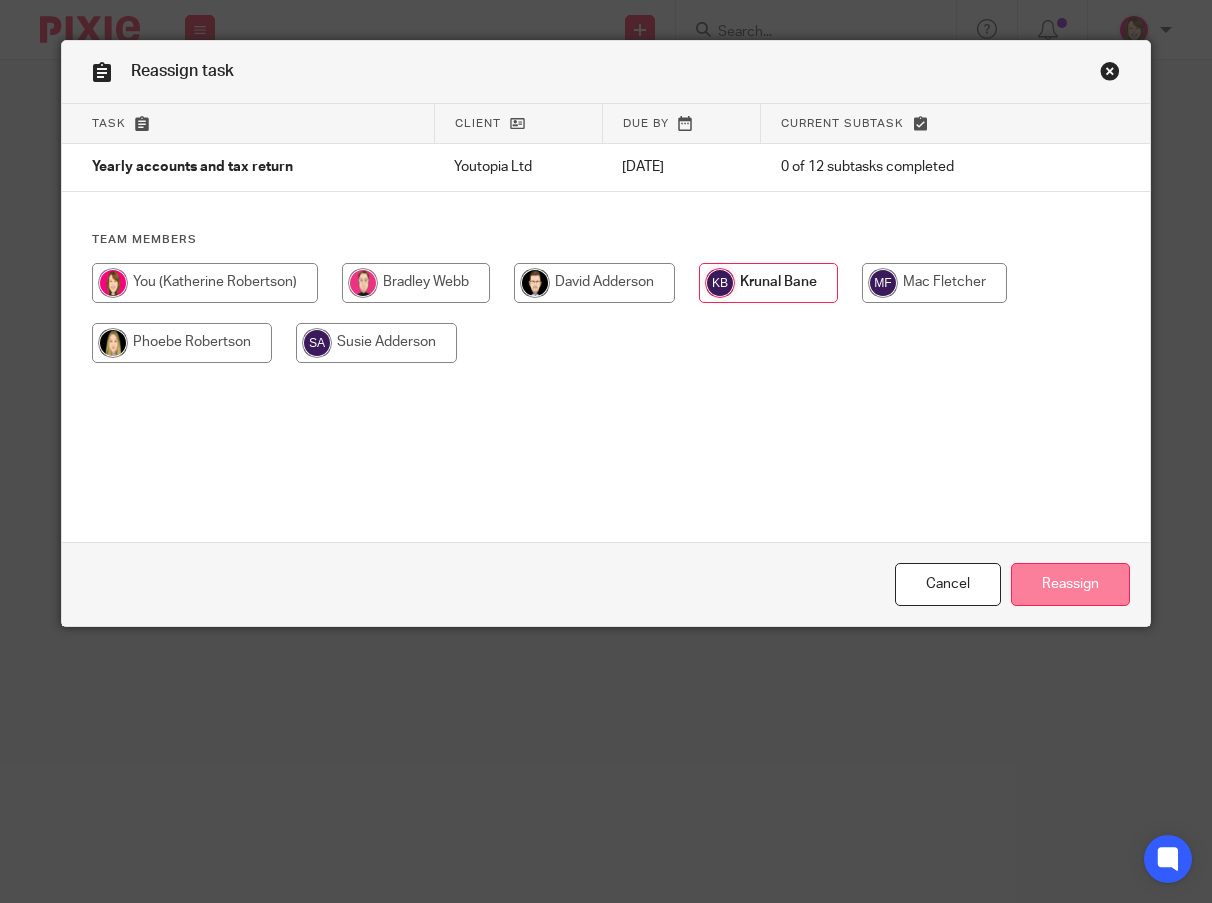 click on "Reassign" at bounding box center [1070, 584] 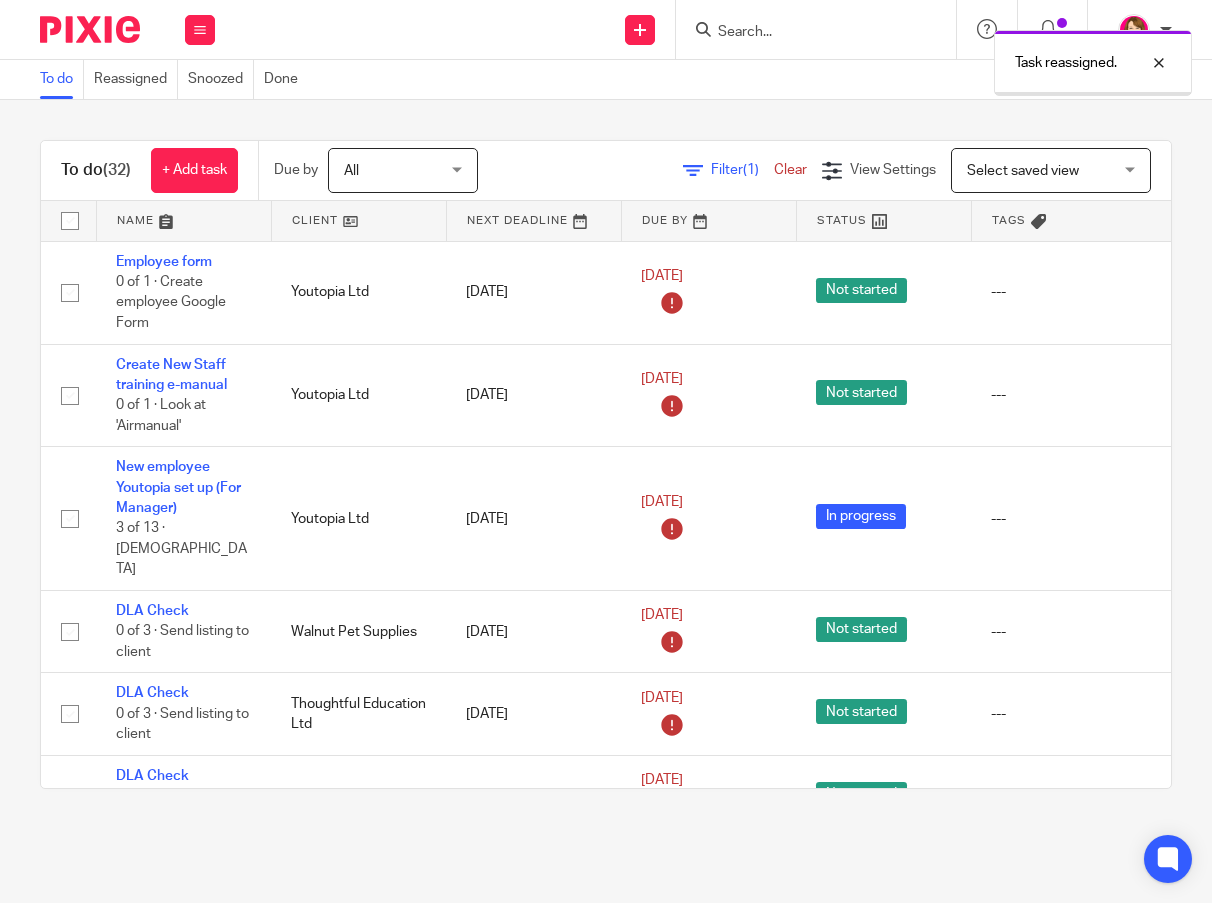 scroll, scrollTop: 0, scrollLeft: 0, axis: both 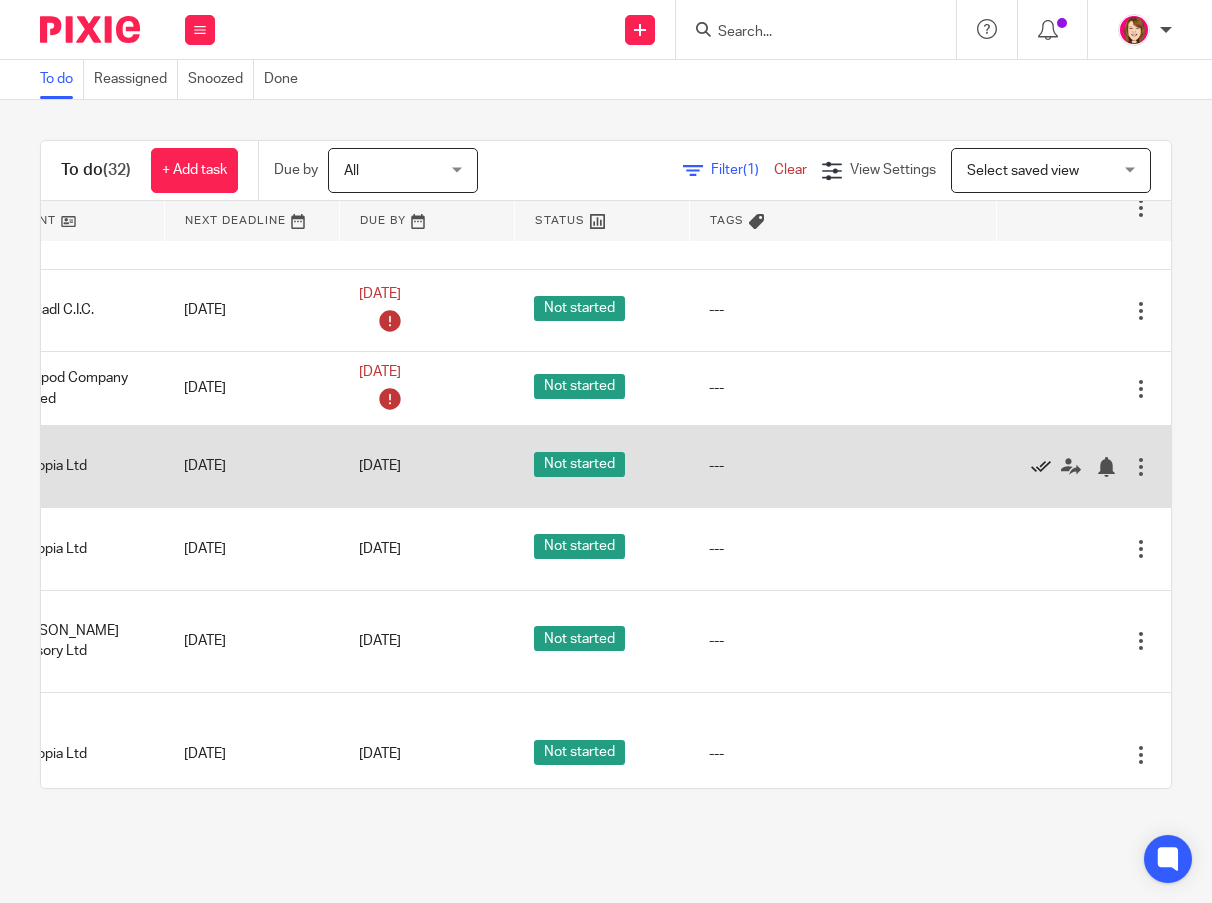 click at bounding box center (1041, 467) 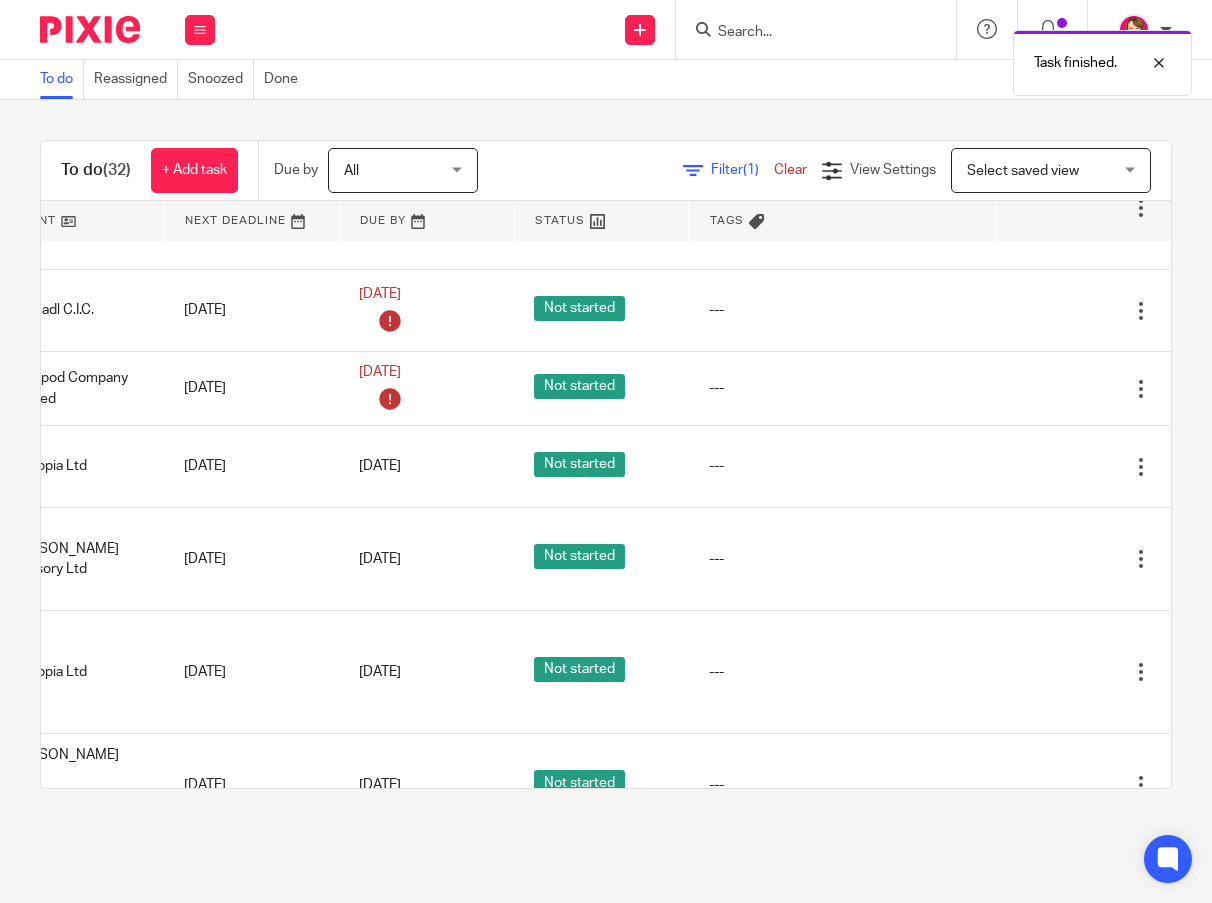 scroll, scrollTop: 1000, scrollLeft: 57, axis: both 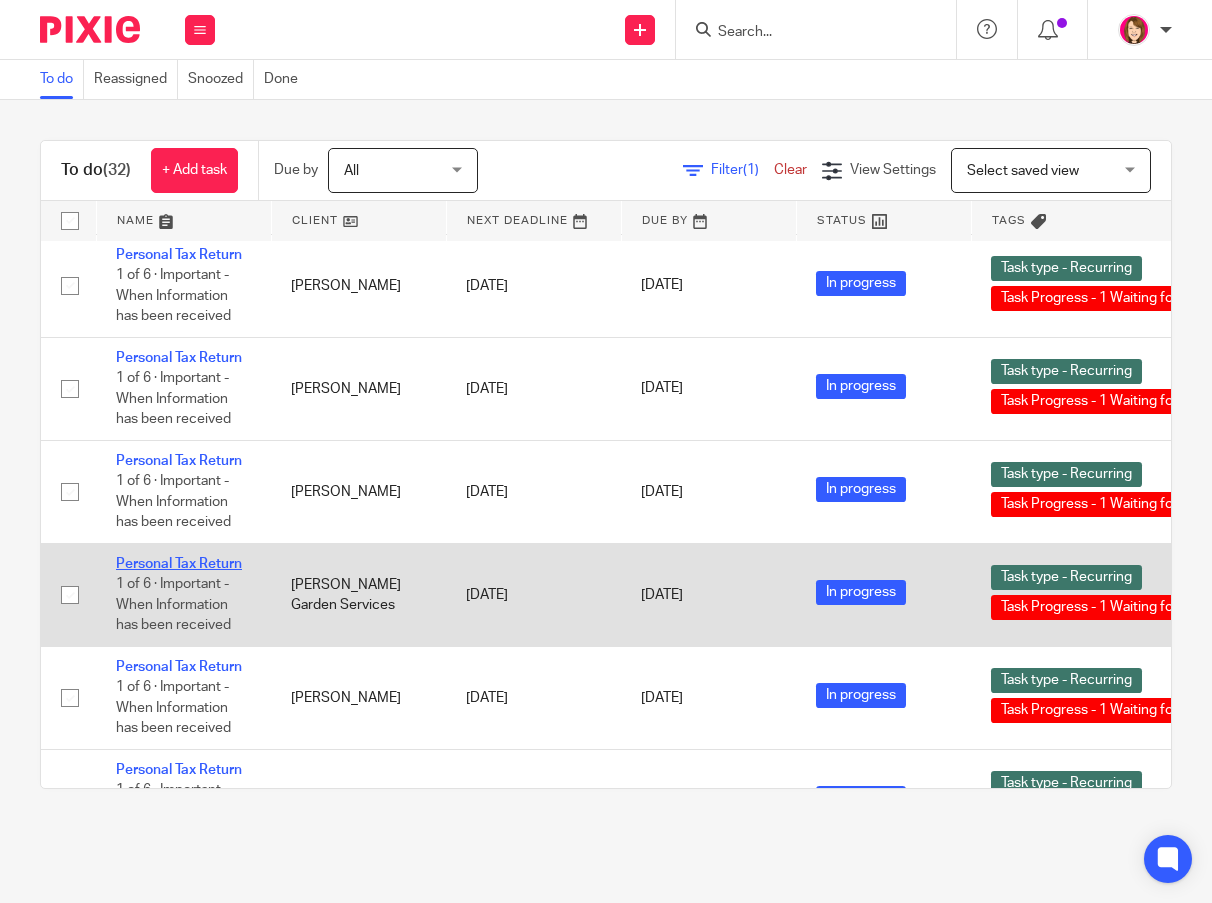 click on "Personal Tax Return" at bounding box center [179, 564] 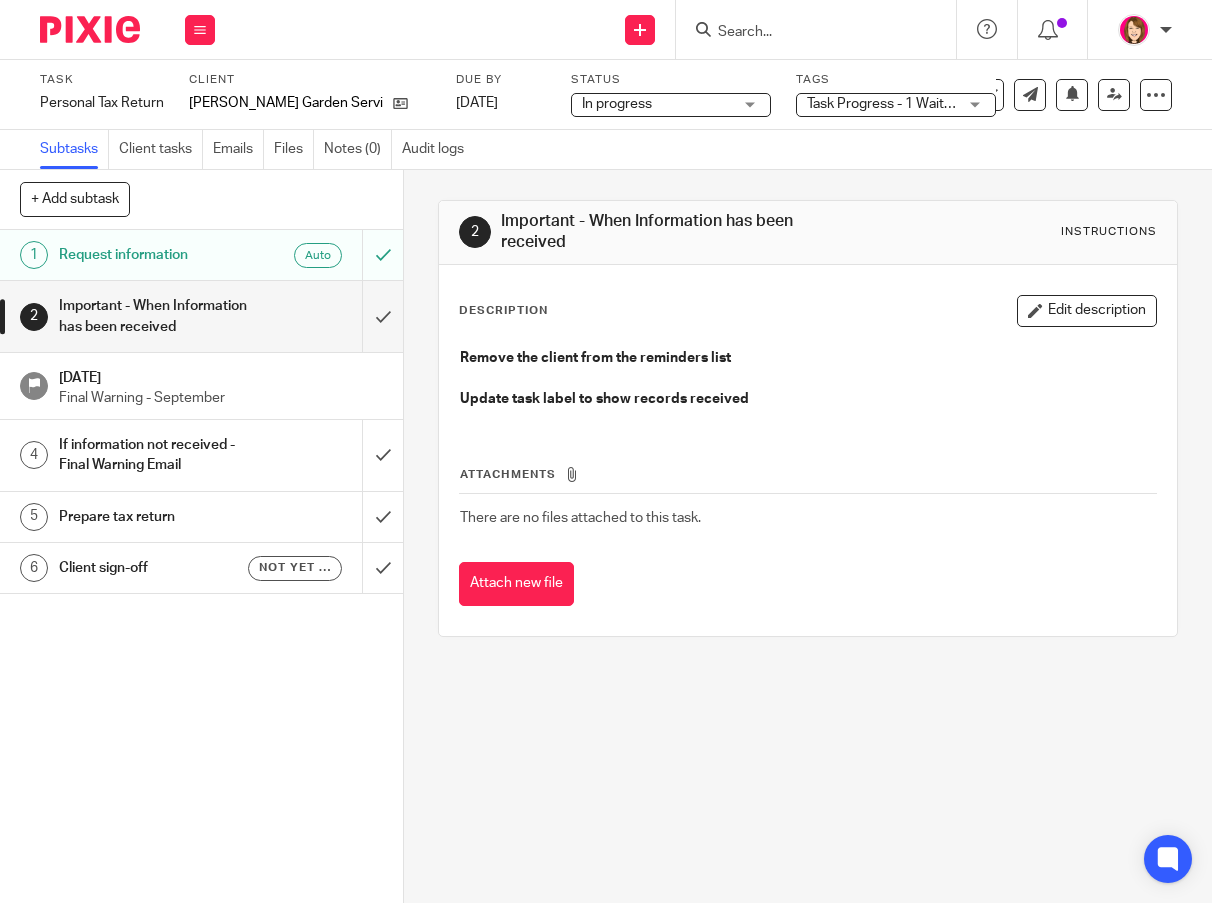 scroll, scrollTop: 0, scrollLeft: 0, axis: both 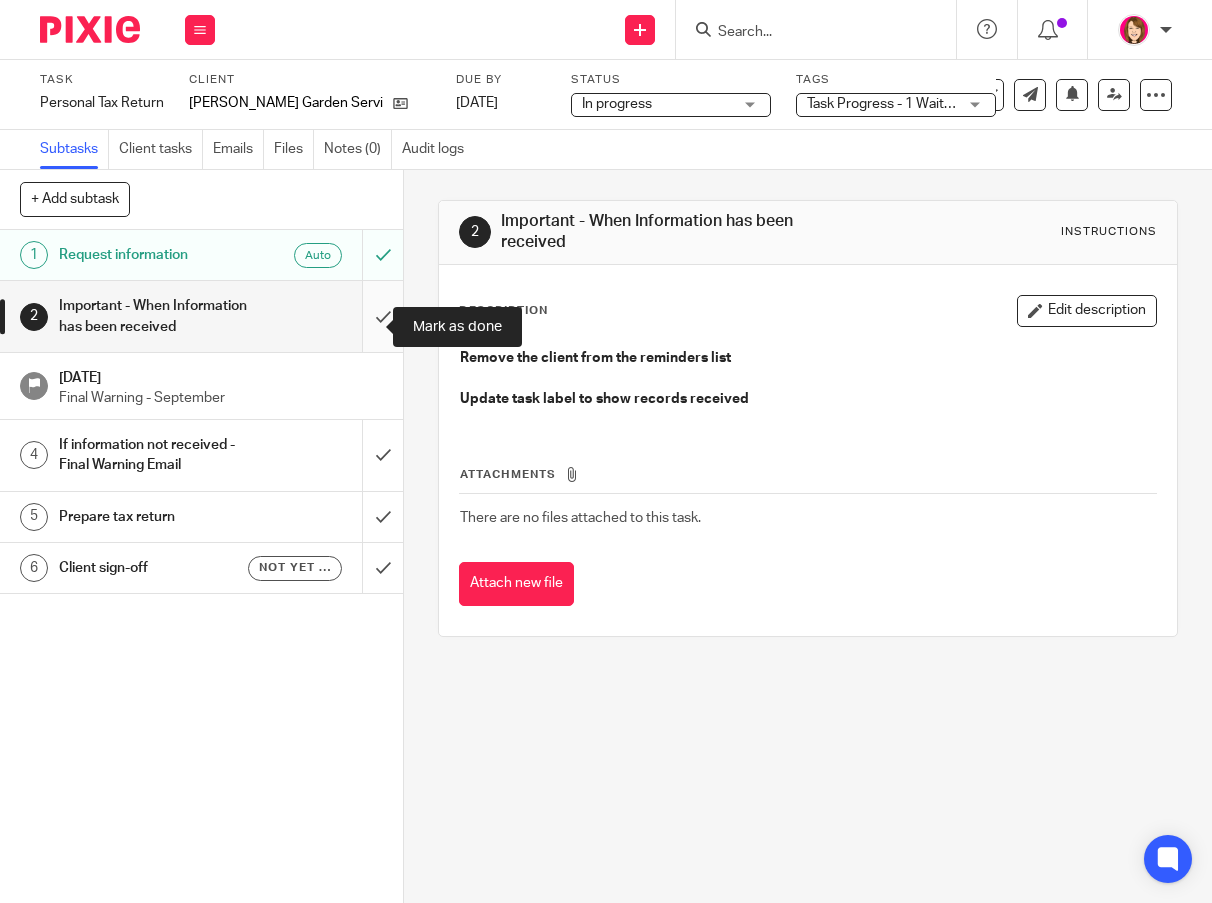 click at bounding box center [201, 316] 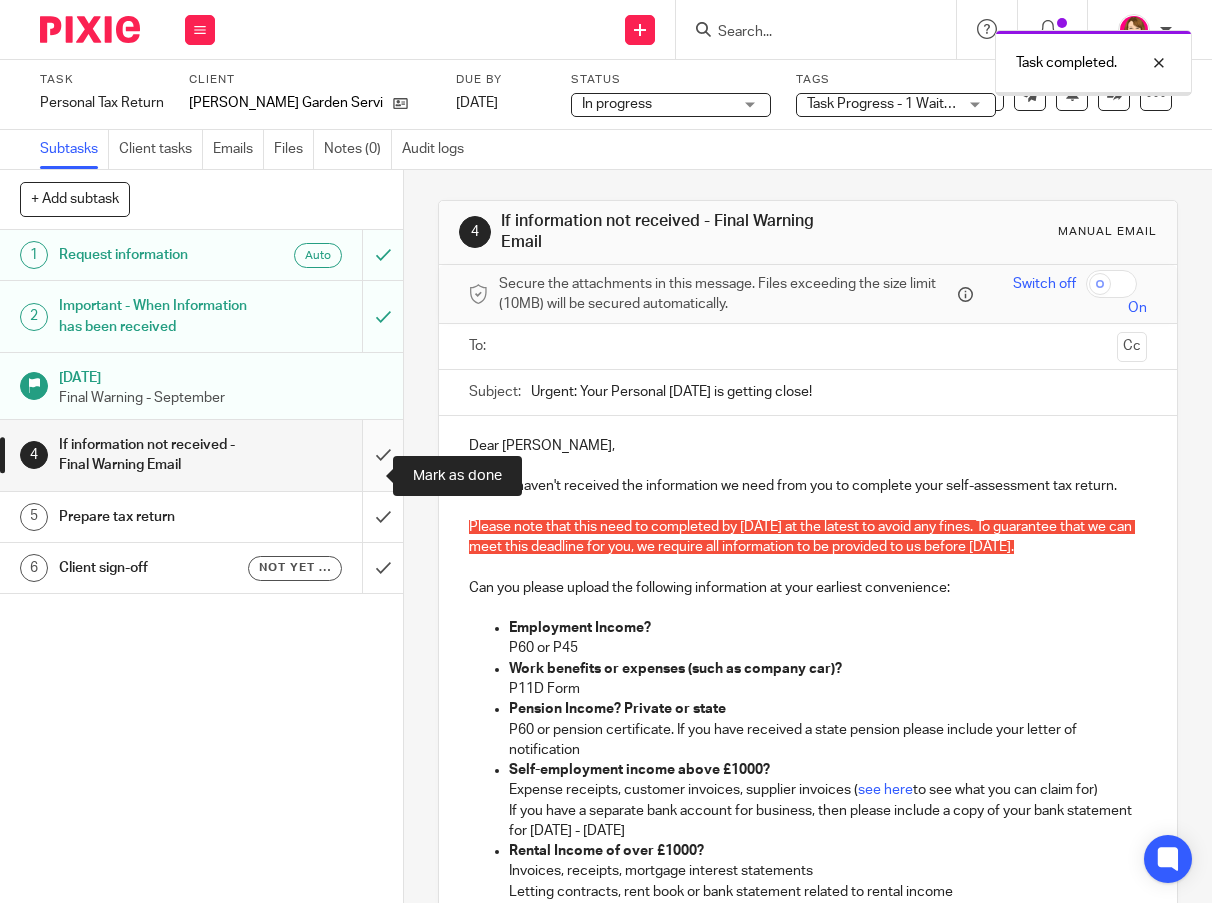 scroll, scrollTop: 0, scrollLeft: 0, axis: both 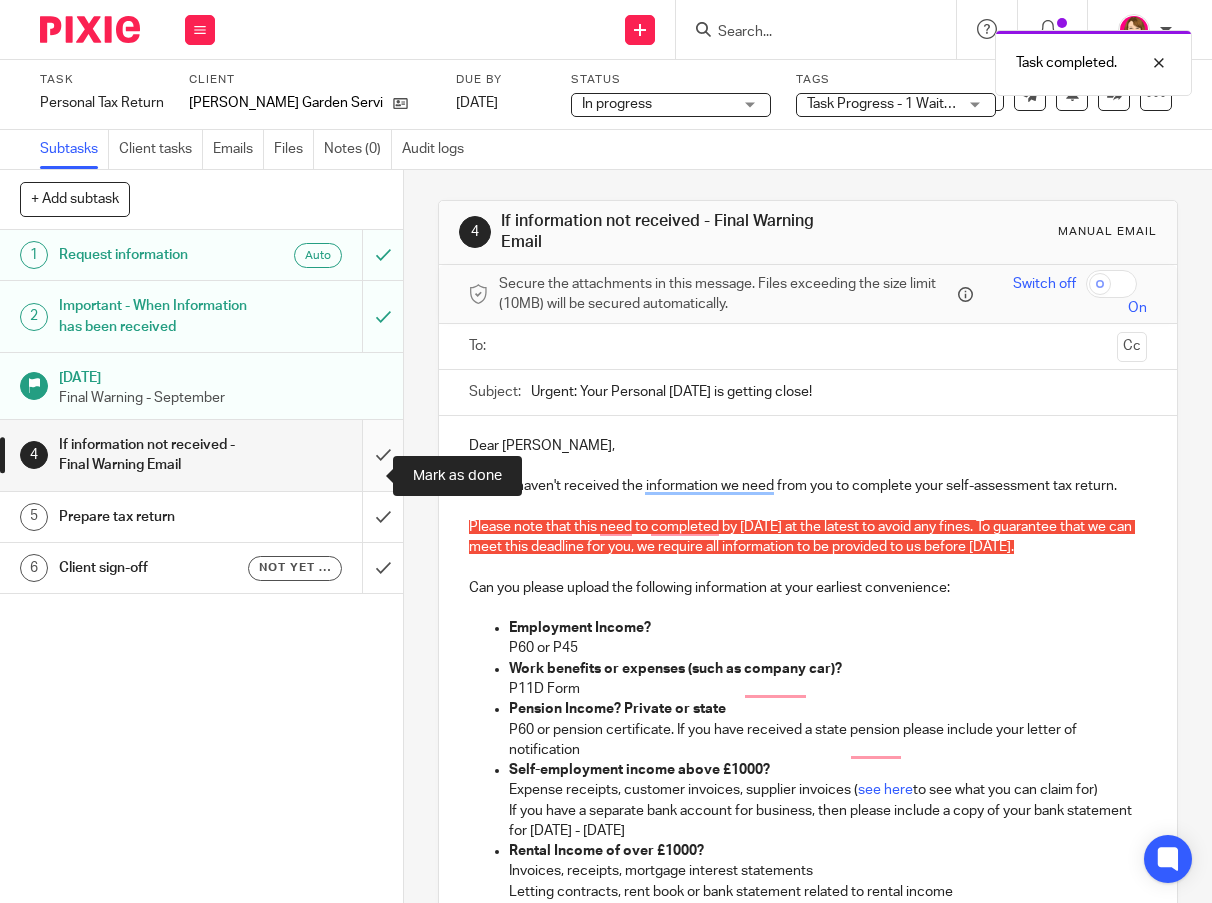 click at bounding box center [201, 455] 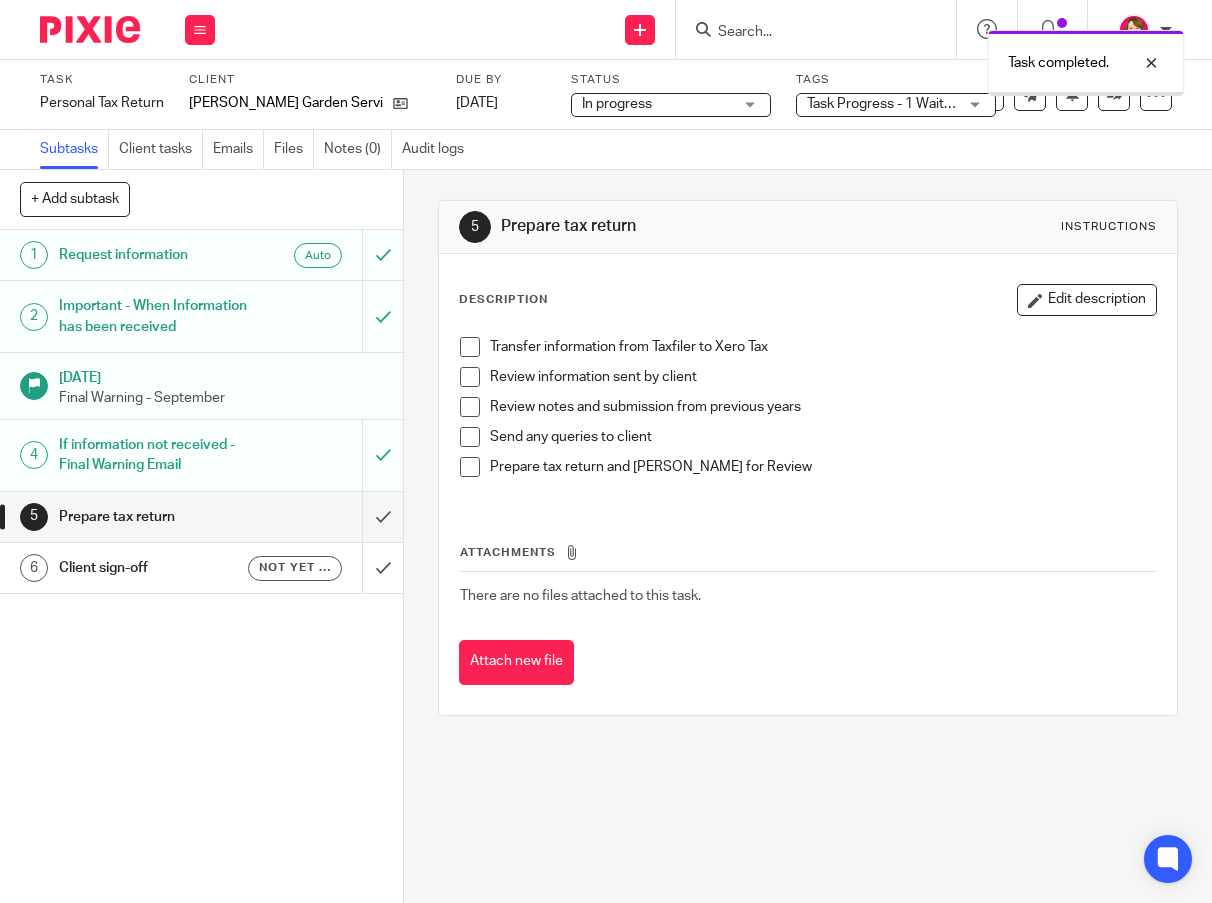 scroll, scrollTop: 0, scrollLeft: 0, axis: both 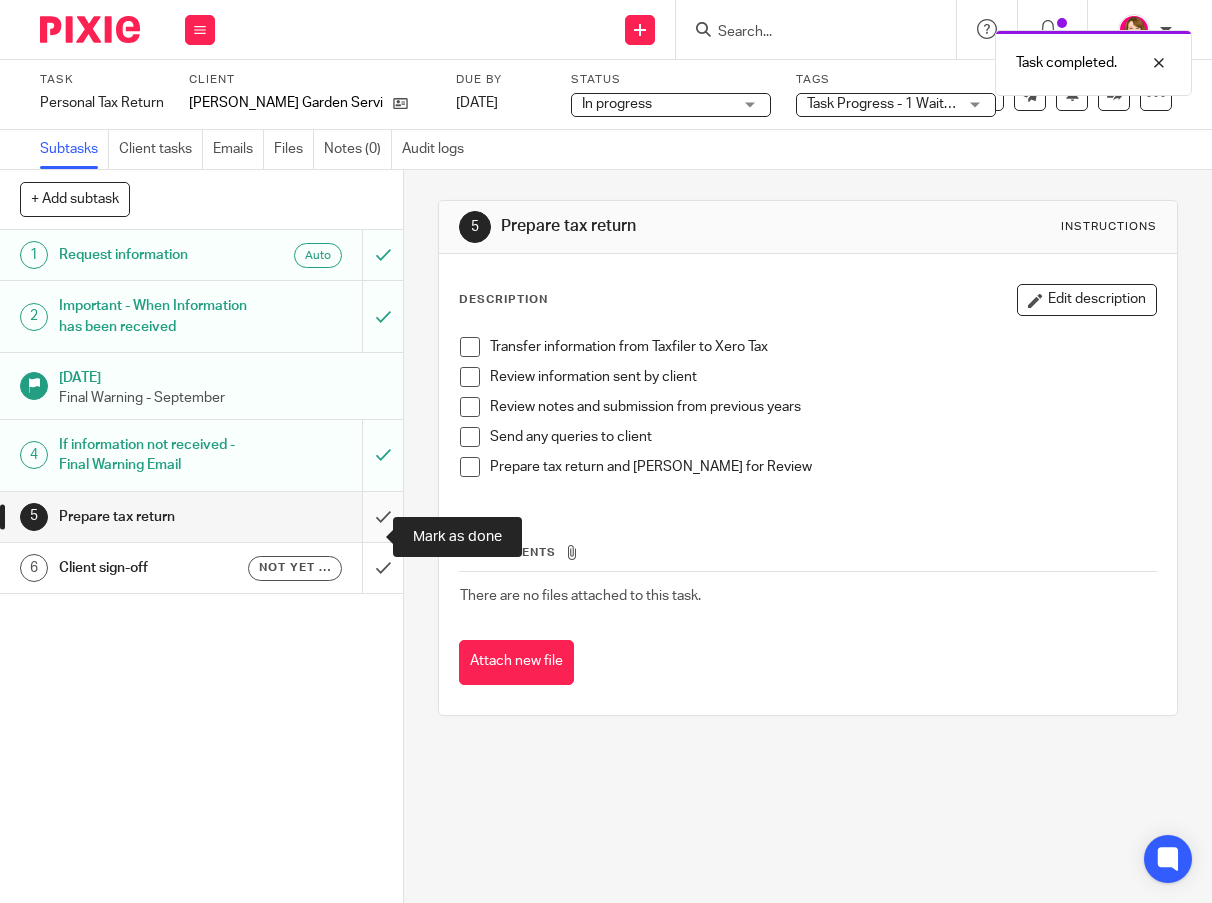 click at bounding box center [201, 517] 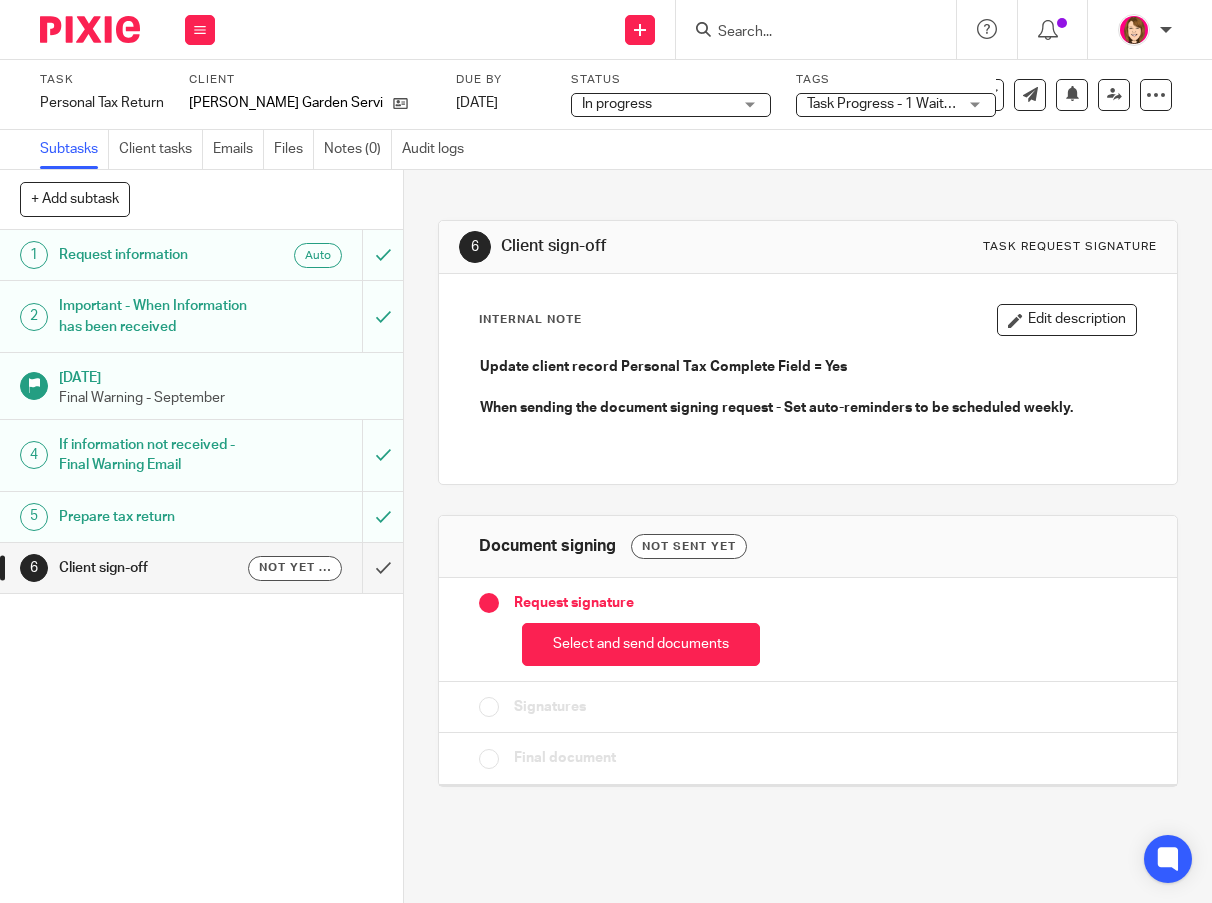 scroll, scrollTop: 0, scrollLeft: 0, axis: both 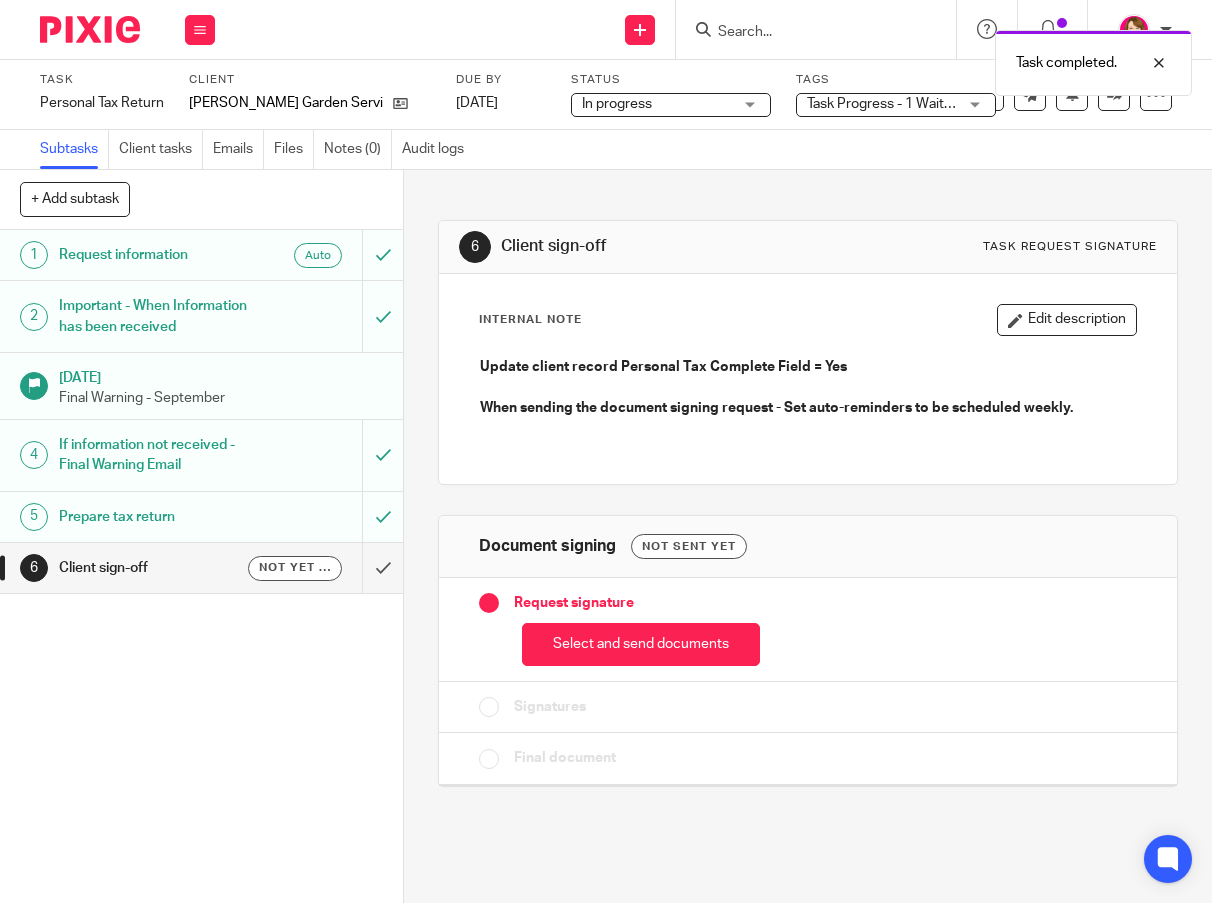 click on "Task Progress - 1 Waiting for client info + 1" at bounding box center [939, 104] 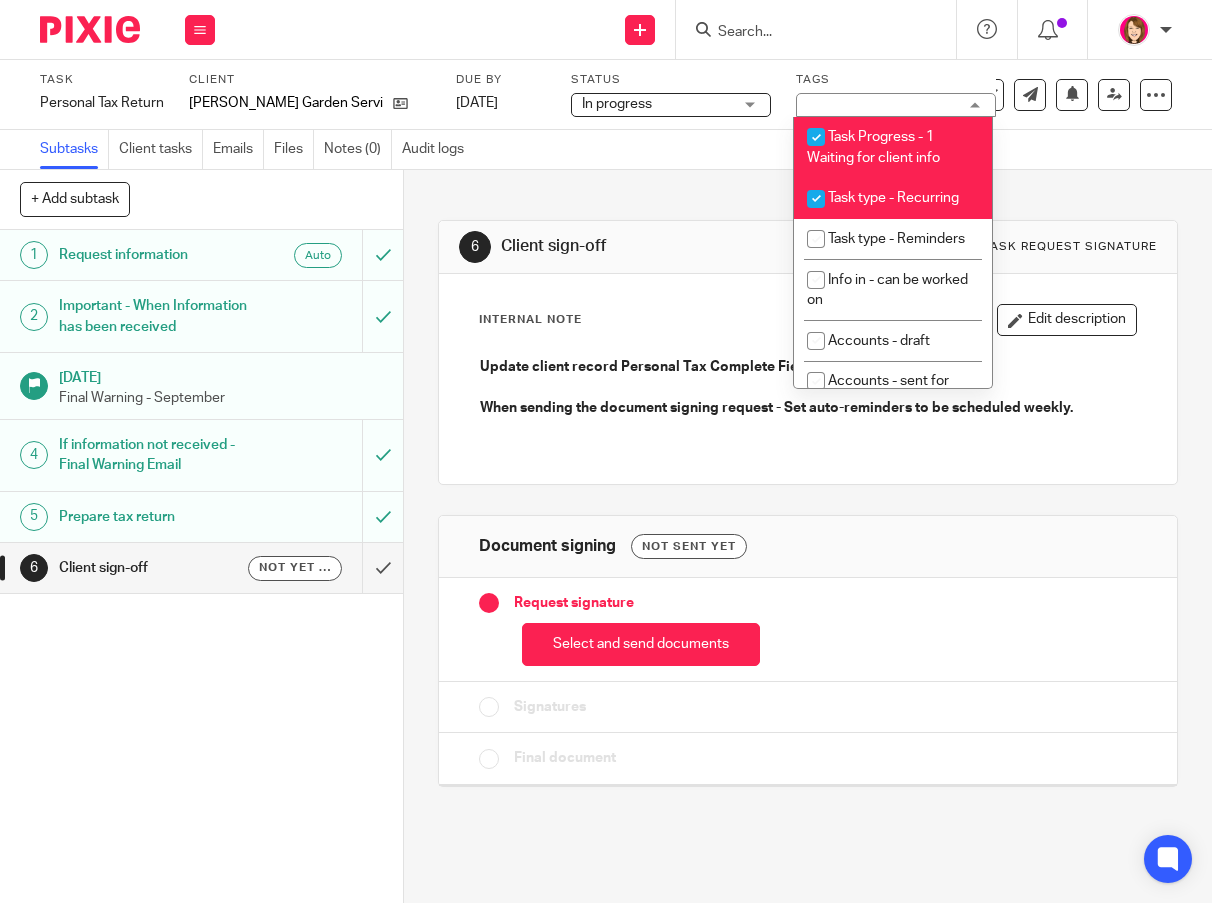 click at bounding box center (816, 199) 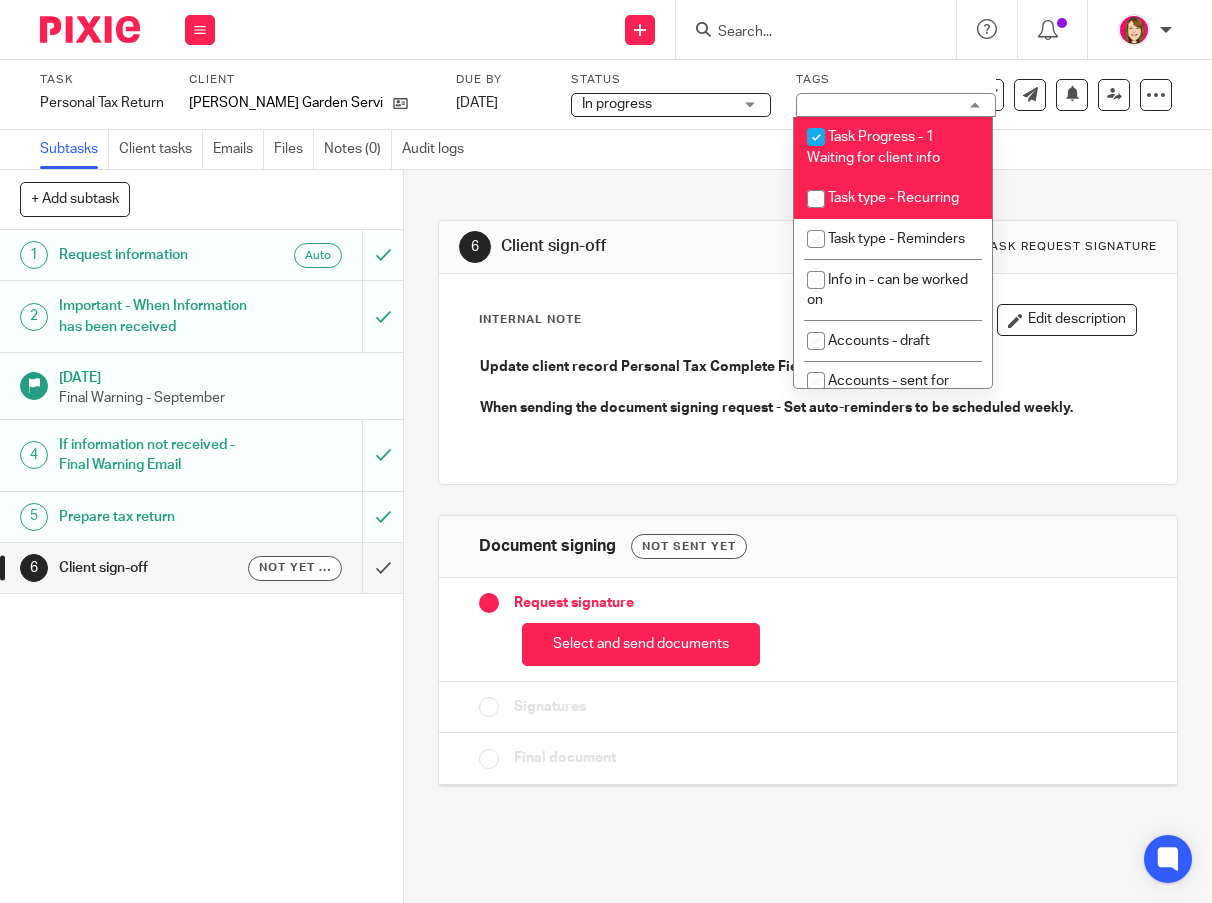 checkbox on "false" 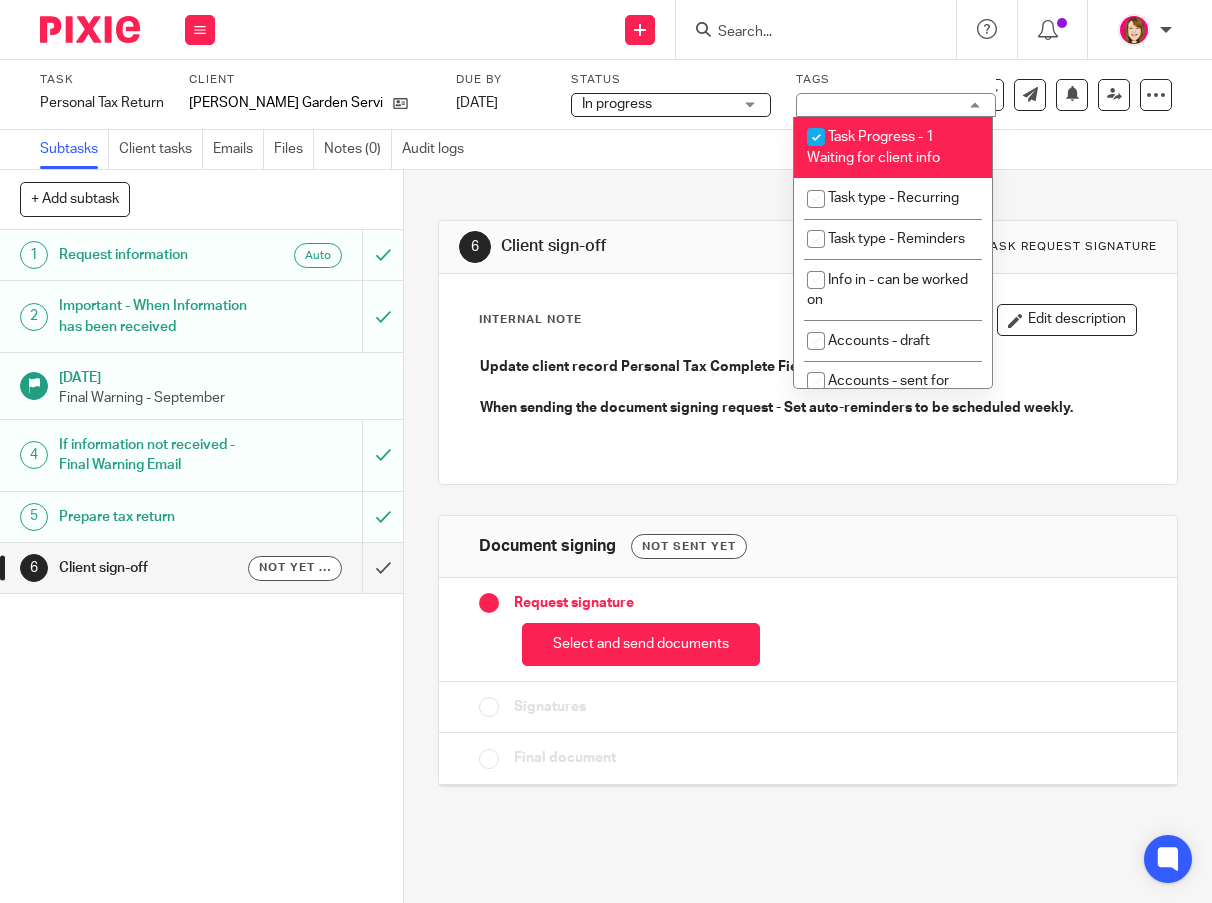 click at bounding box center [816, 137] 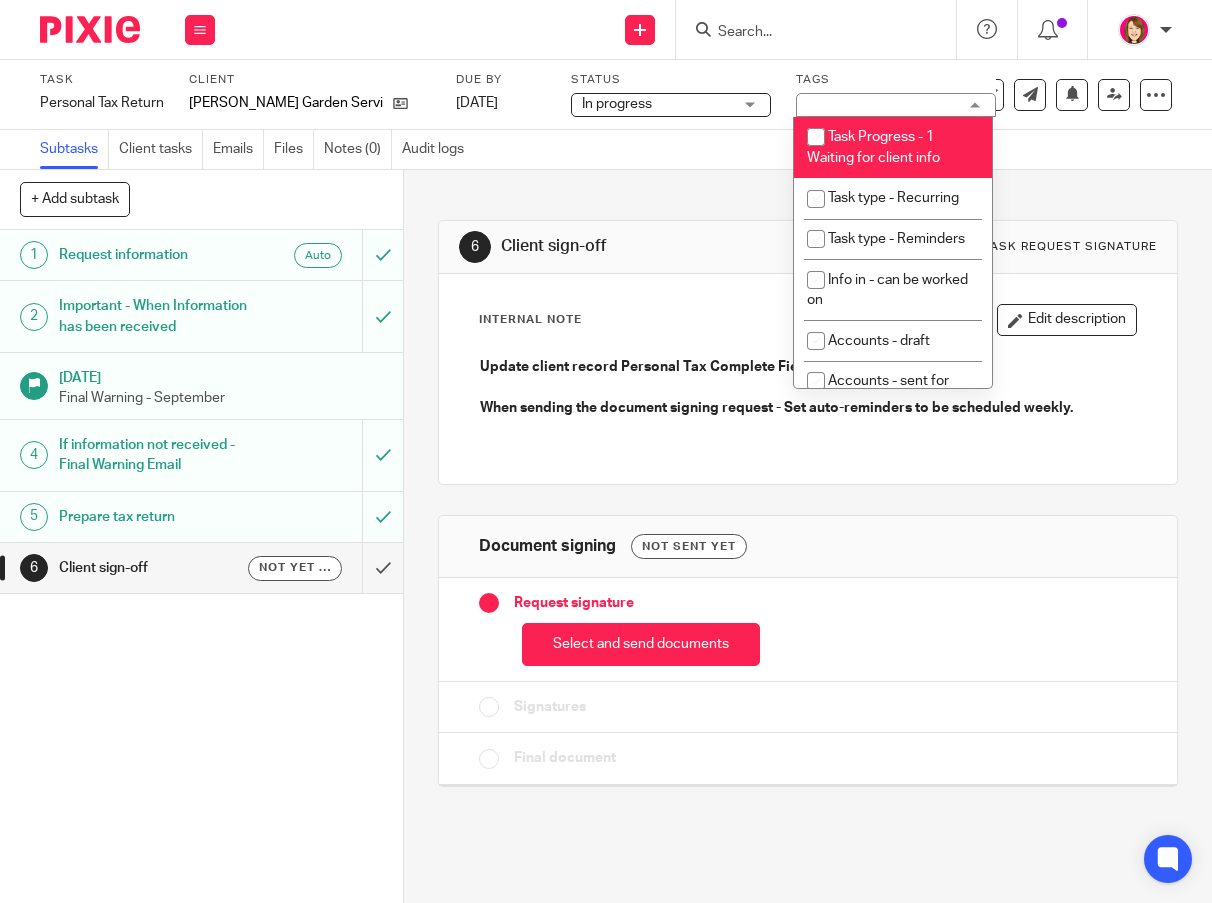 checkbox on "false" 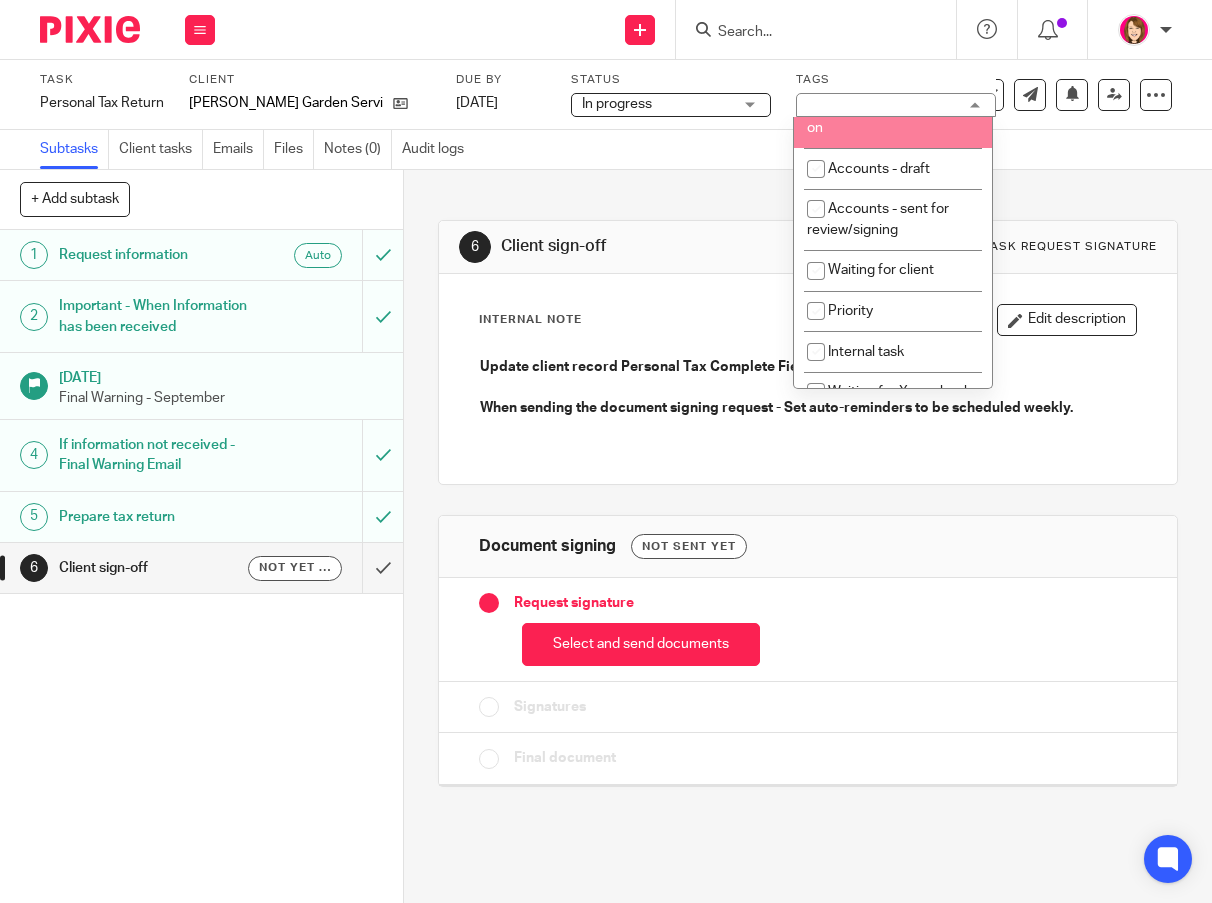 scroll, scrollTop: 200, scrollLeft: 0, axis: vertical 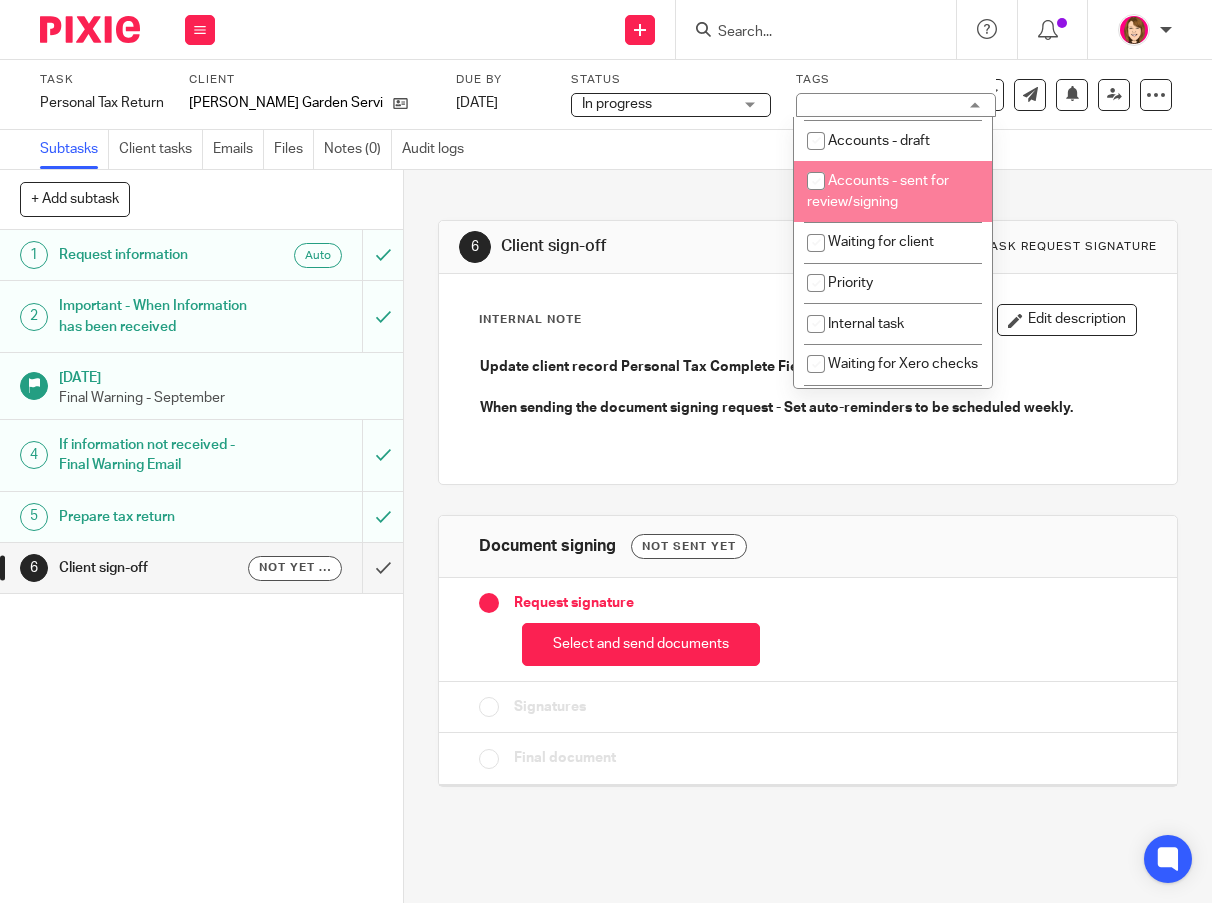 click at bounding box center (816, 181) 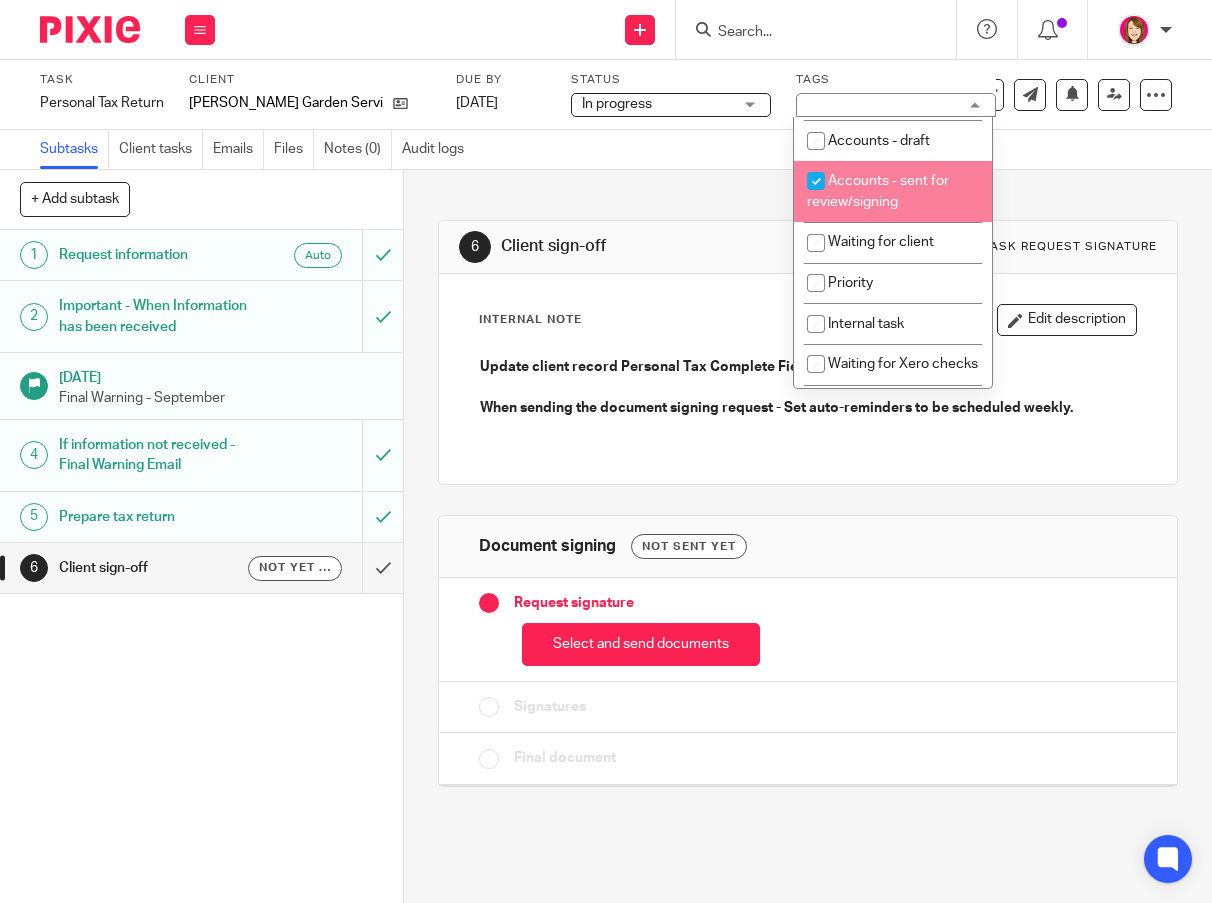checkbox on "true" 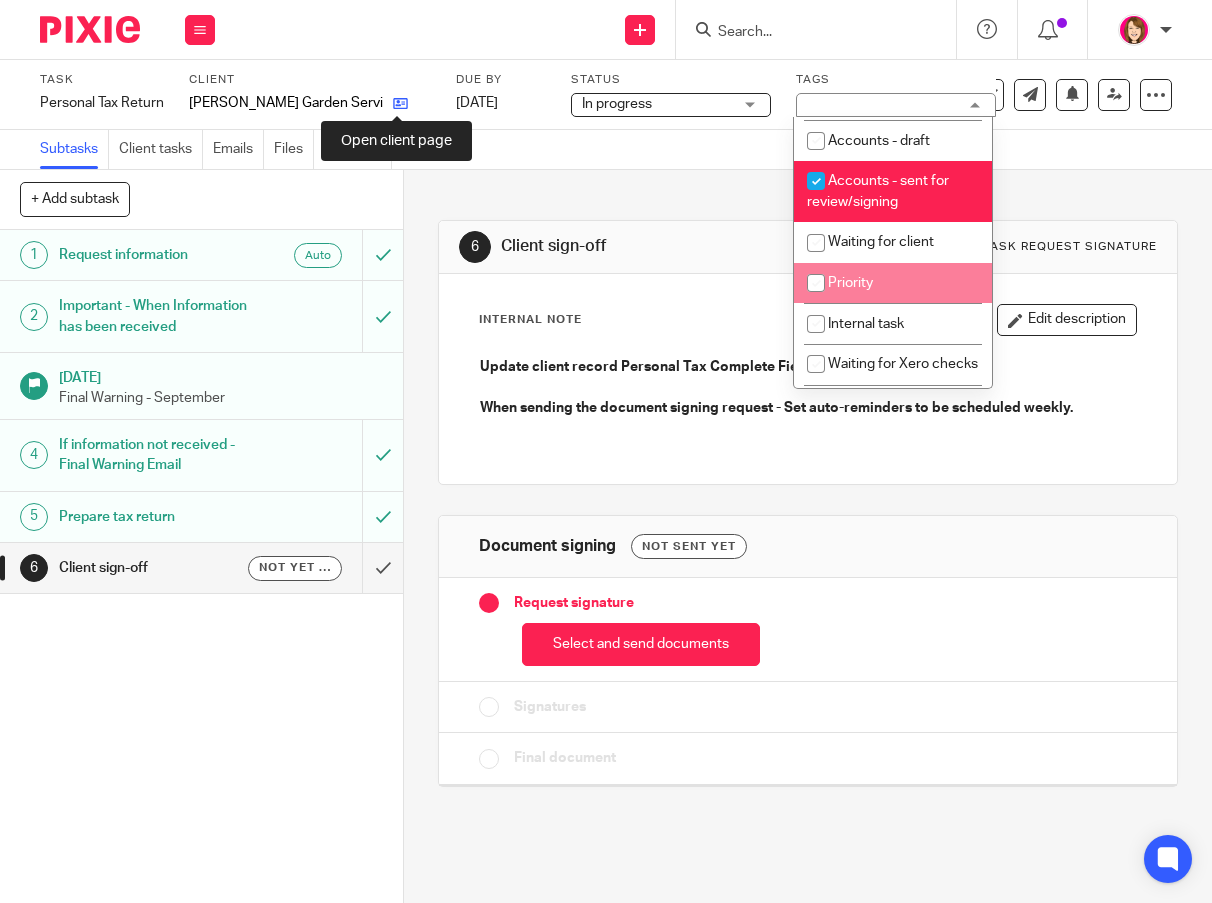 click at bounding box center [400, 103] 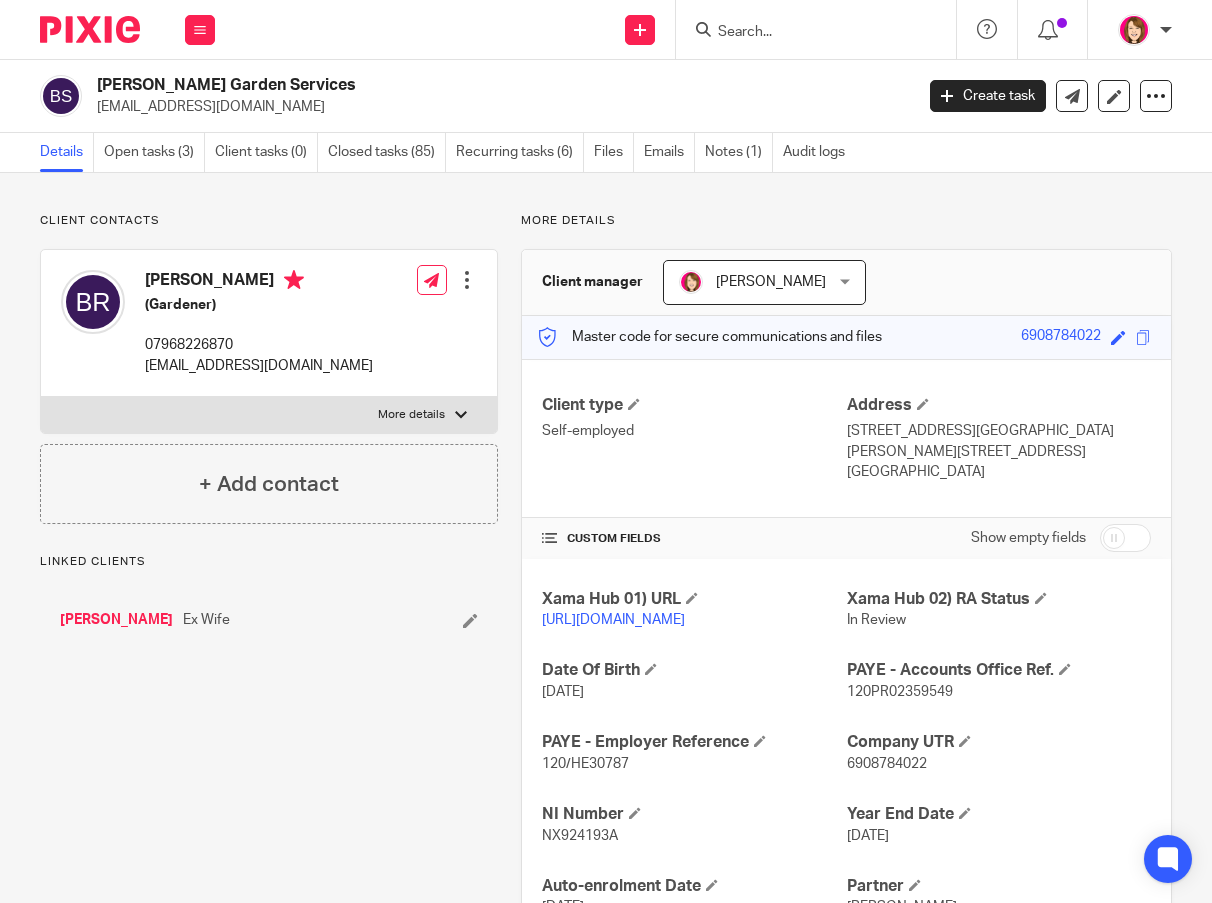 scroll, scrollTop: 0, scrollLeft: 0, axis: both 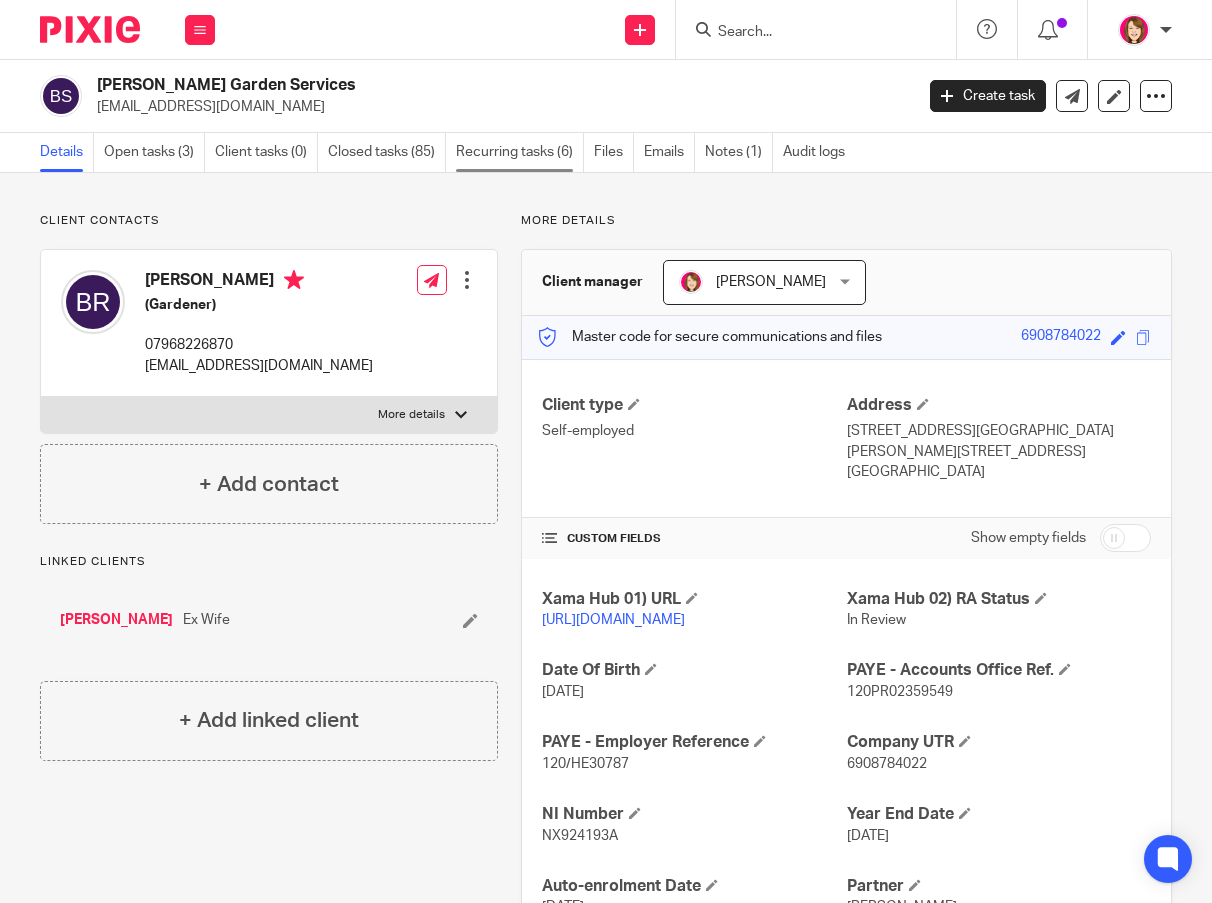 click on "Recurring tasks (6)" at bounding box center [520, 152] 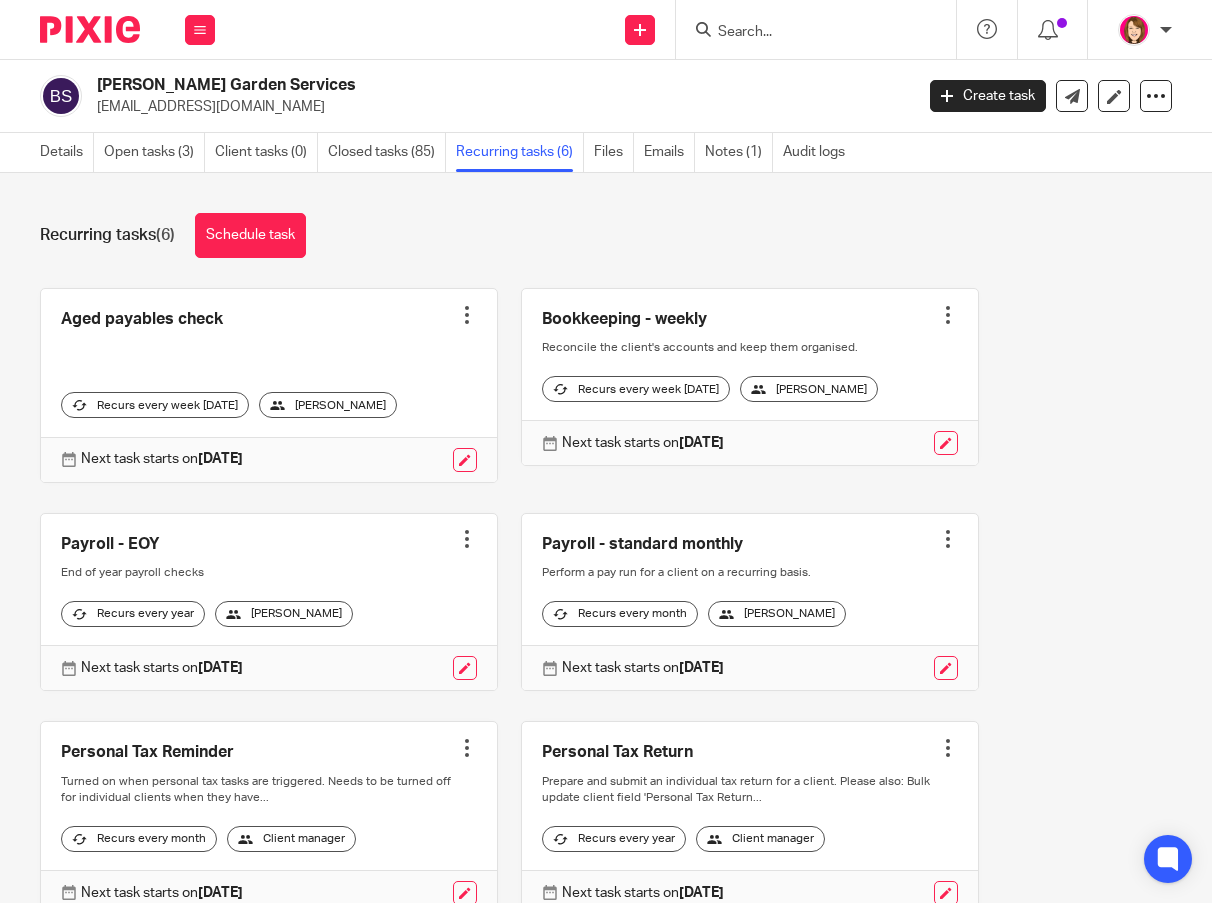 scroll, scrollTop: 0, scrollLeft: 0, axis: both 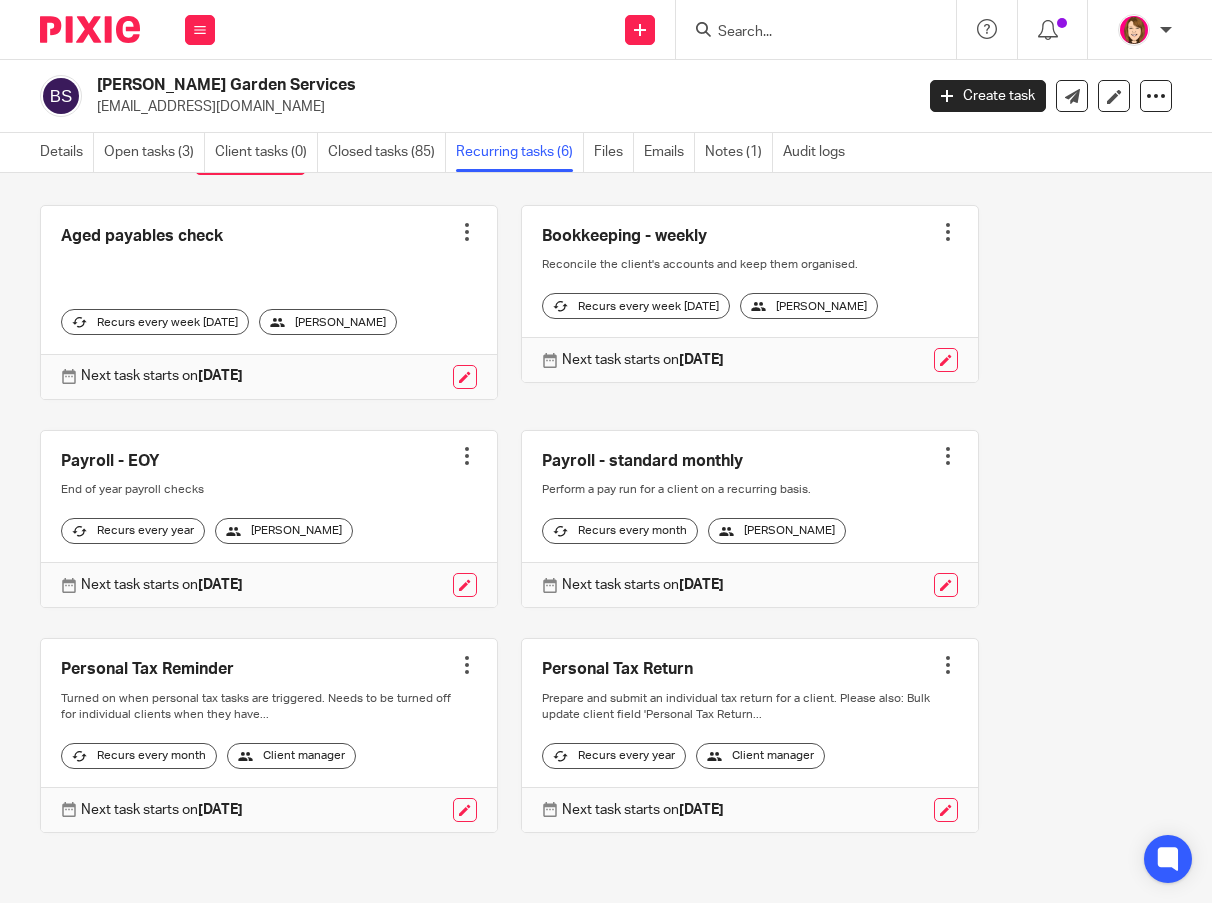 click at bounding box center [467, 665] 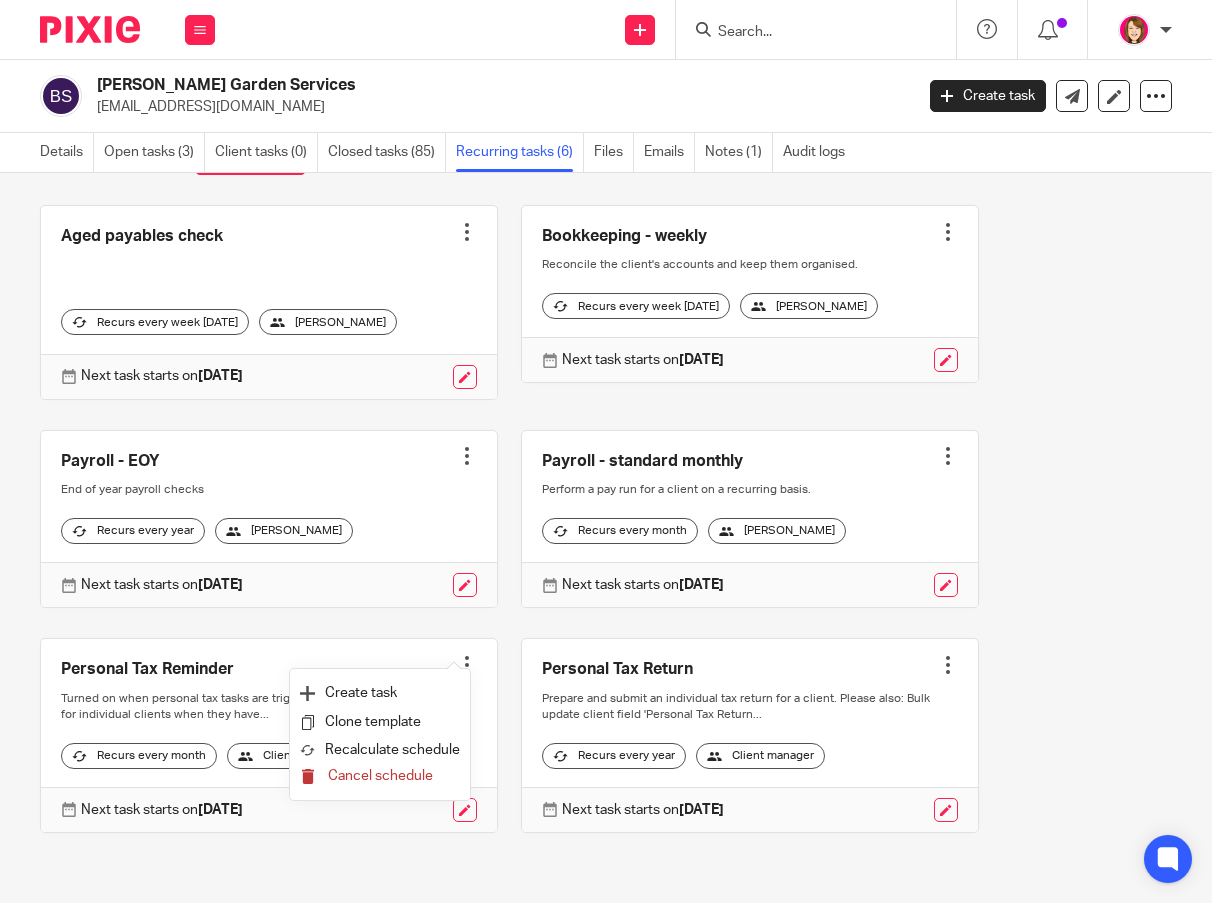 click on "Cancel schedule" at bounding box center [380, 776] 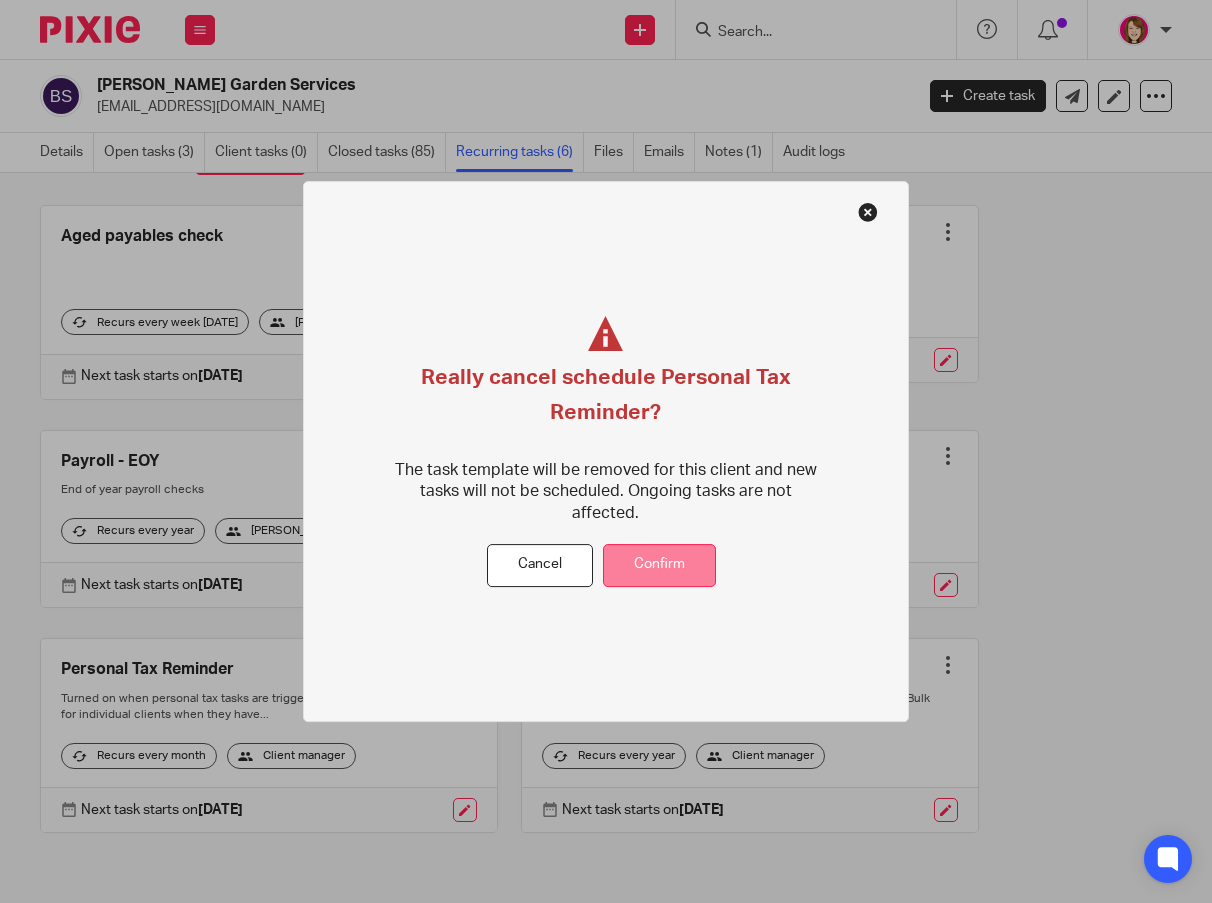 click on "Confirm" at bounding box center [659, 565] 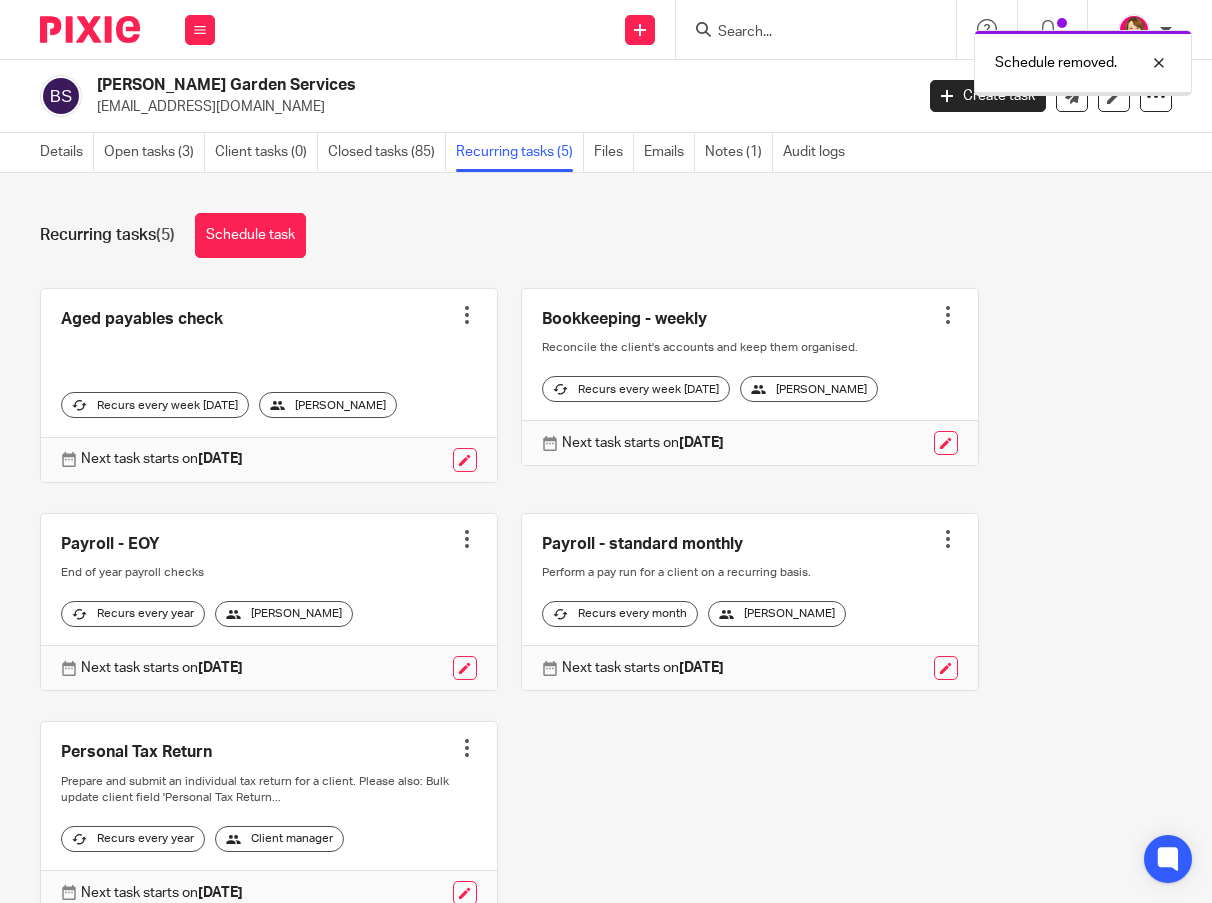 scroll, scrollTop: 0, scrollLeft: 0, axis: both 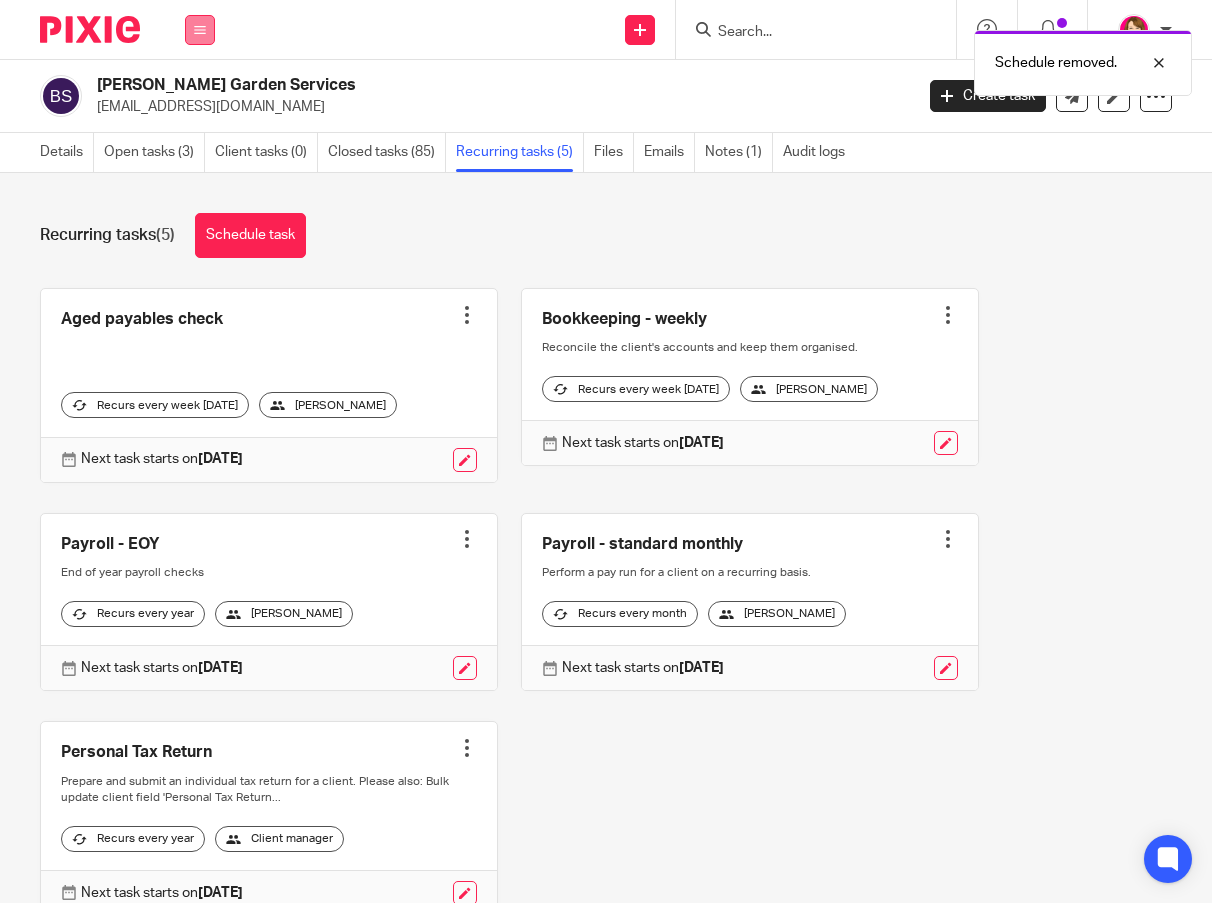 click at bounding box center [200, 30] 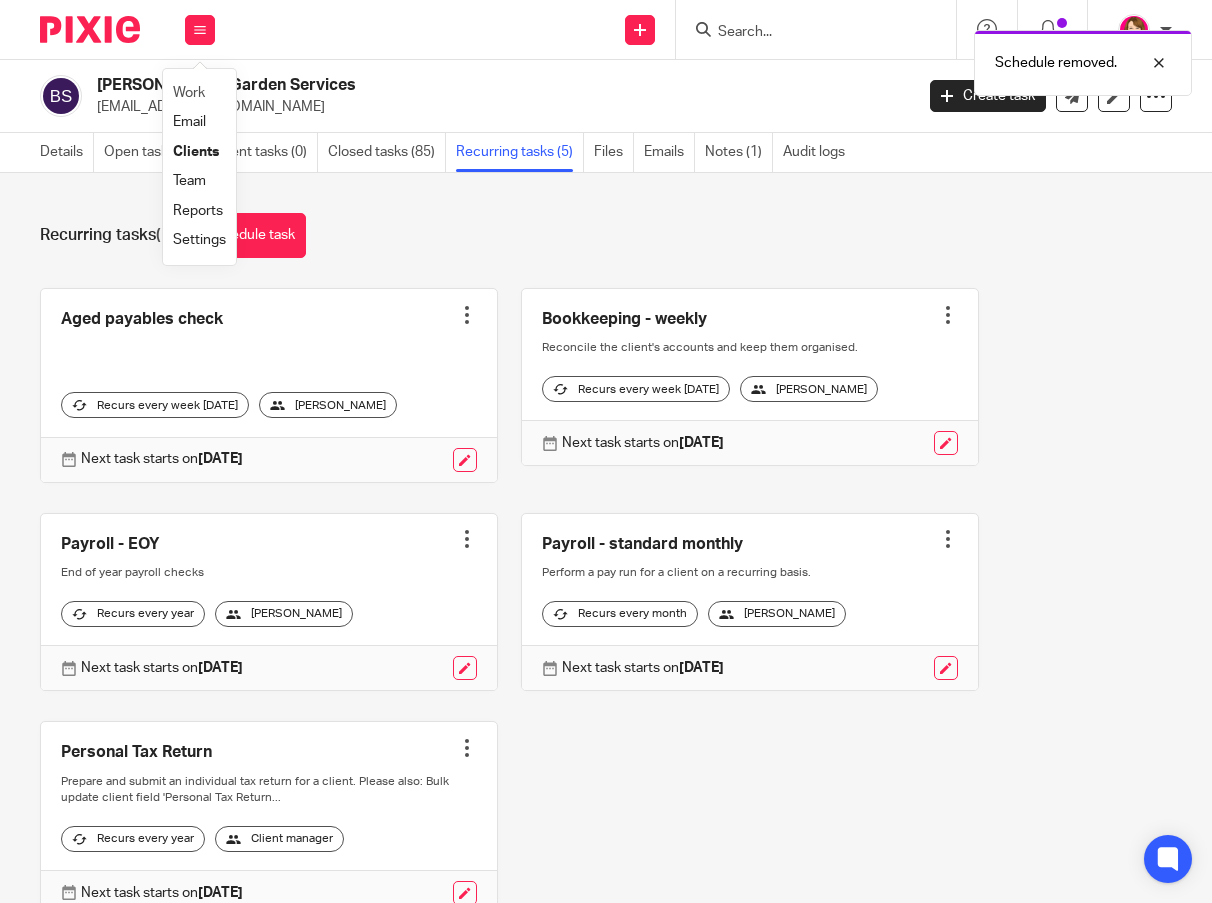 click on "Work" at bounding box center (199, 93) 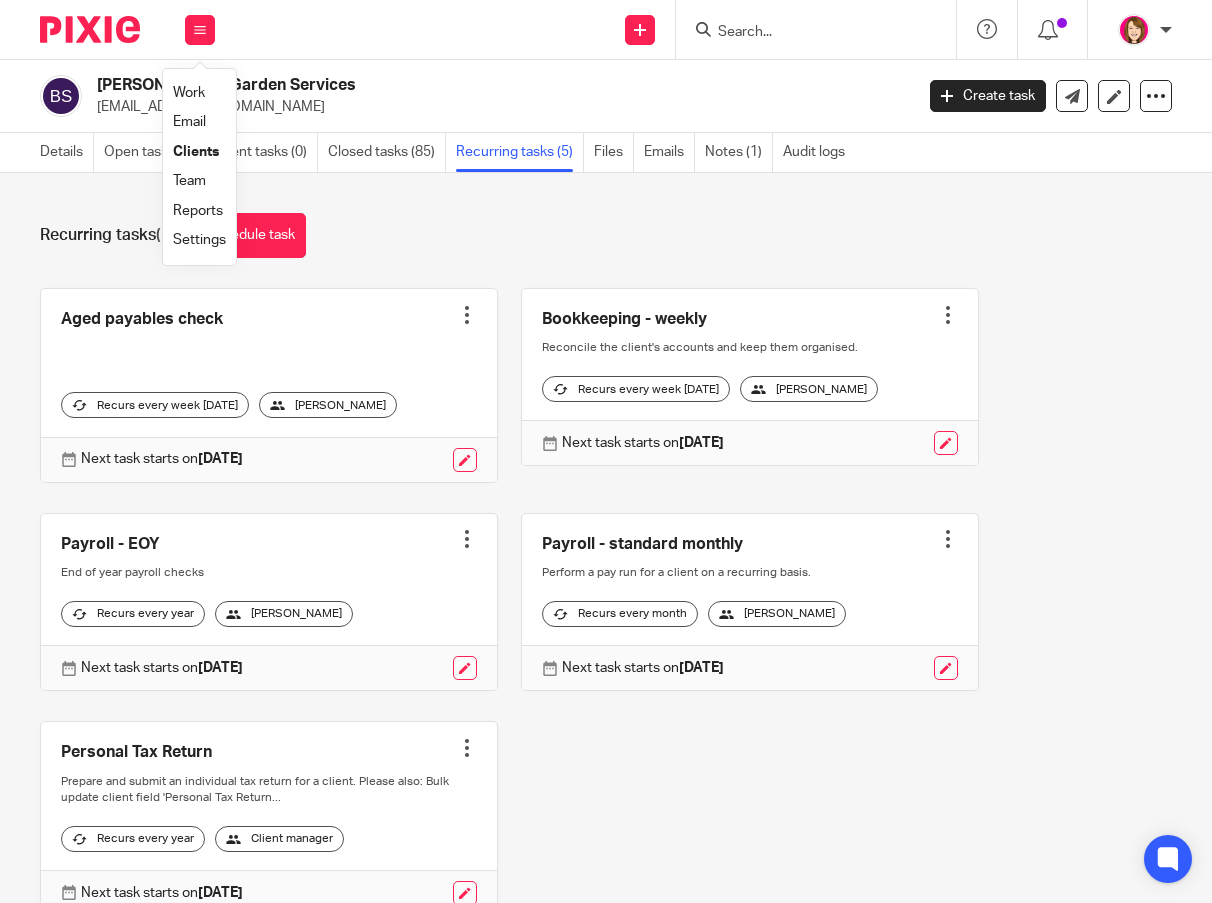 click on "Work" at bounding box center (189, 93) 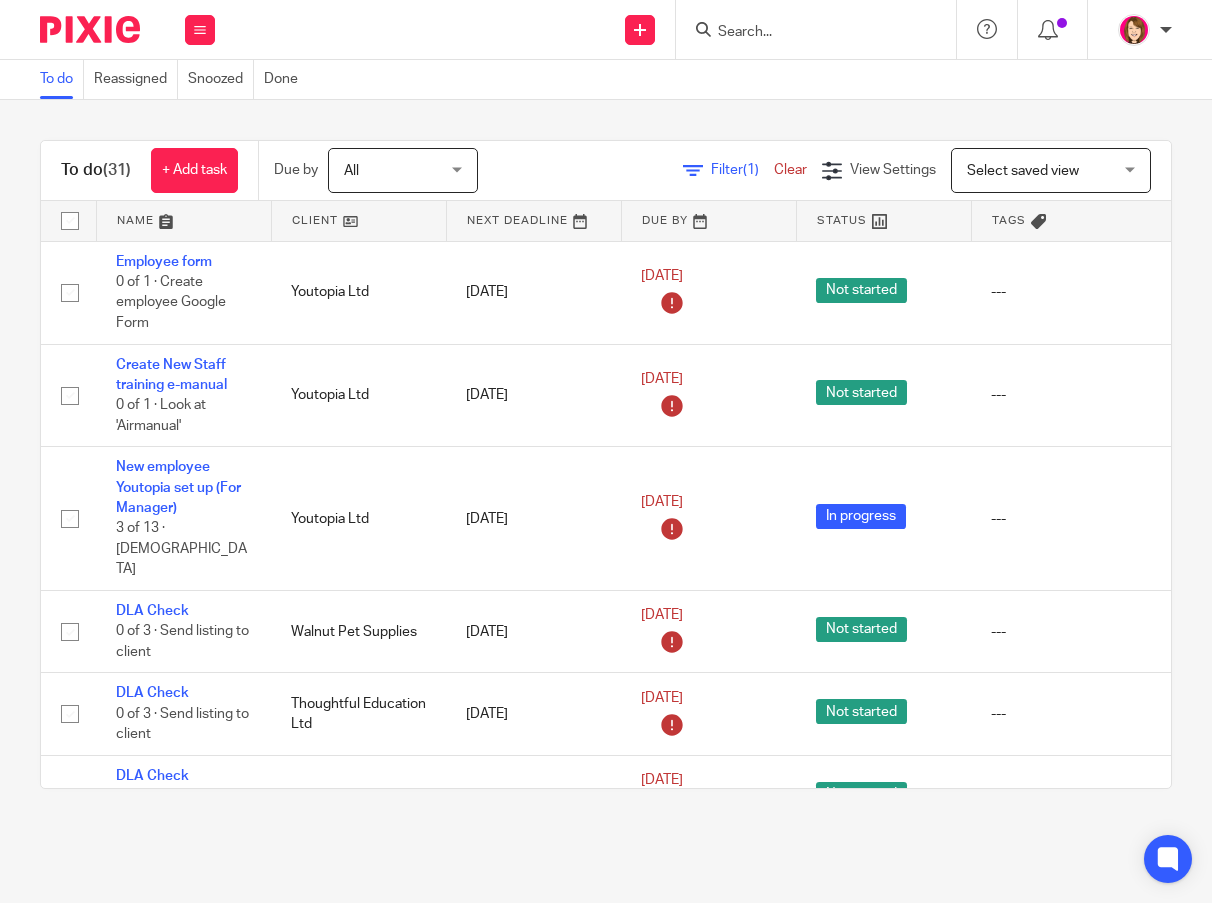 scroll, scrollTop: 0, scrollLeft: 0, axis: both 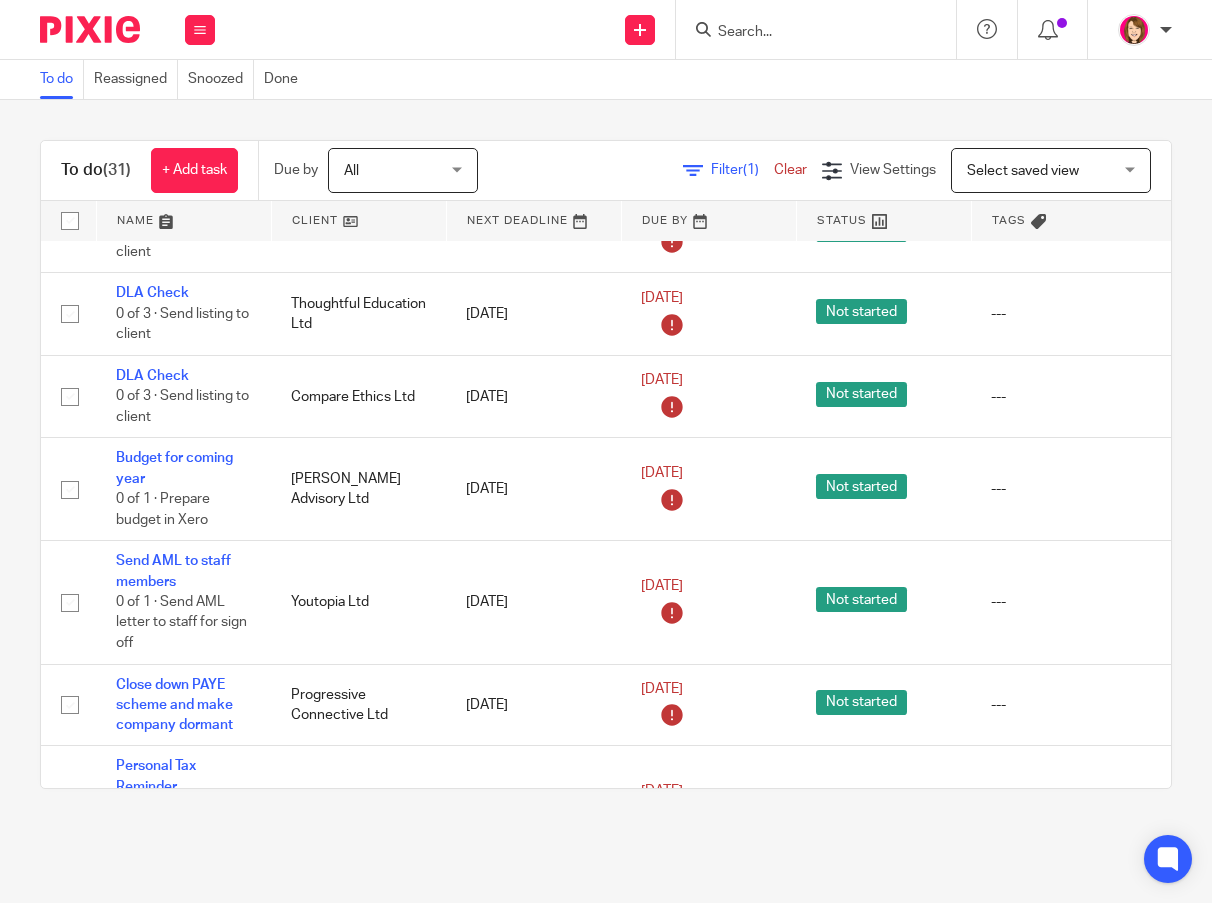 click at bounding box center (184, 221) 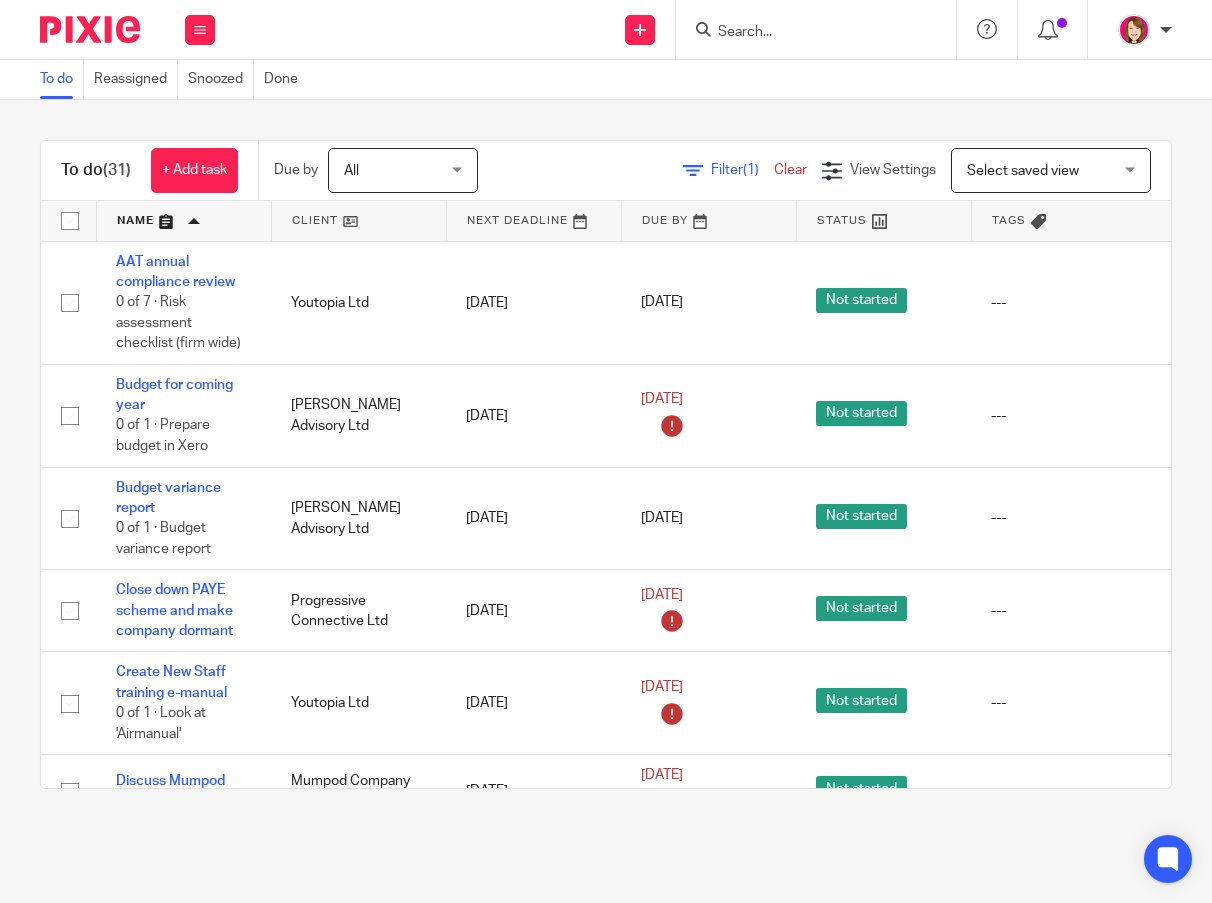 scroll, scrollTop: 0, scrollLeft: 0, axis: both 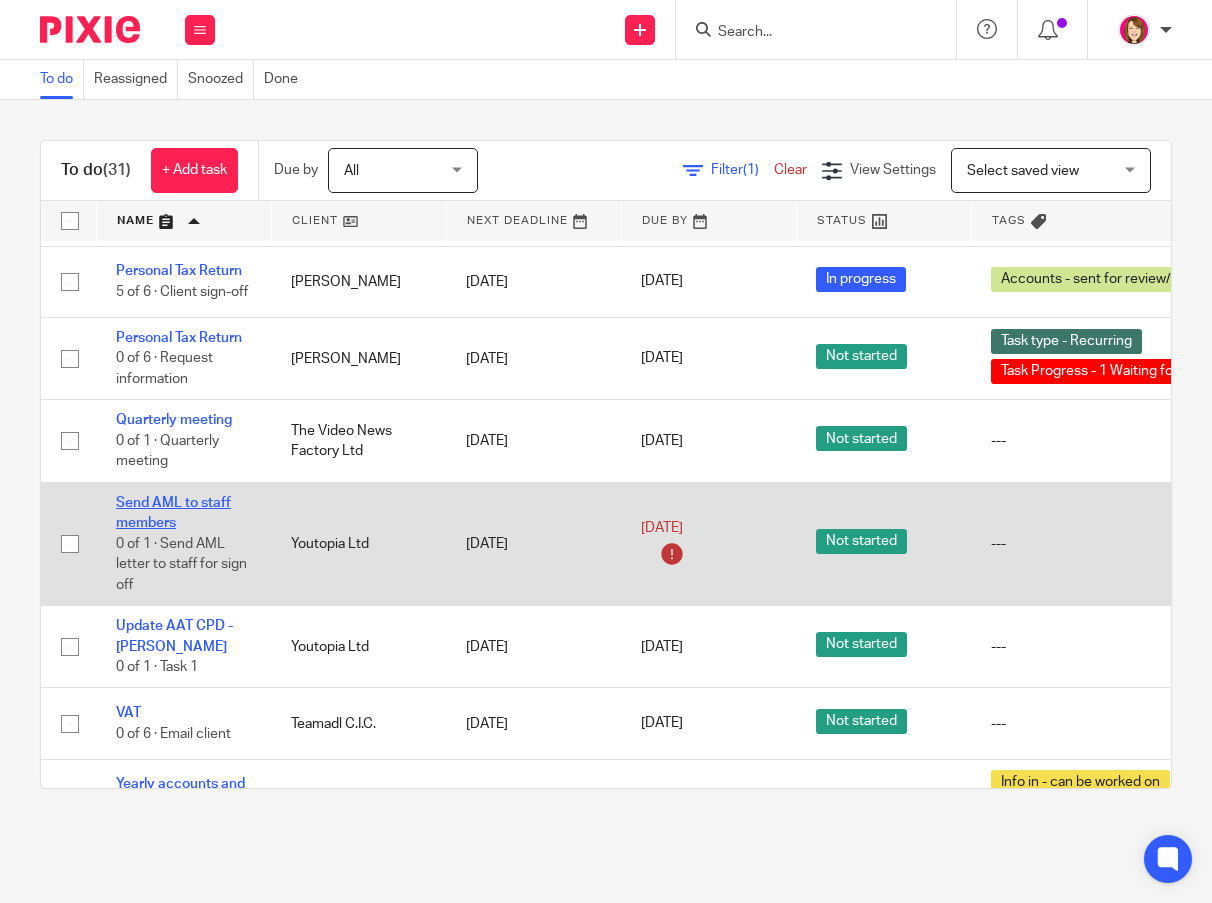click on "Send AML to staff members" 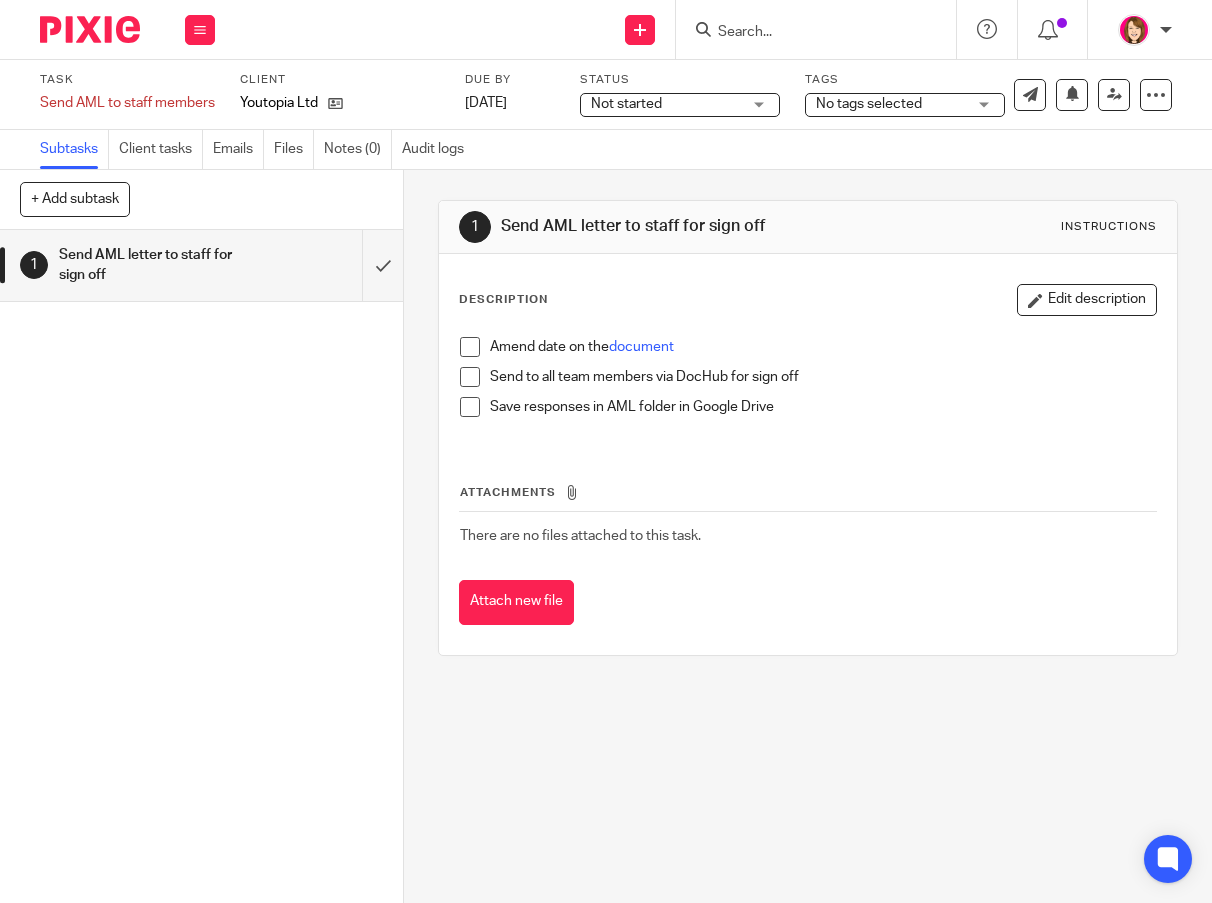 scroll, scrollTop: 0, scrollLeft: 0, axis: both 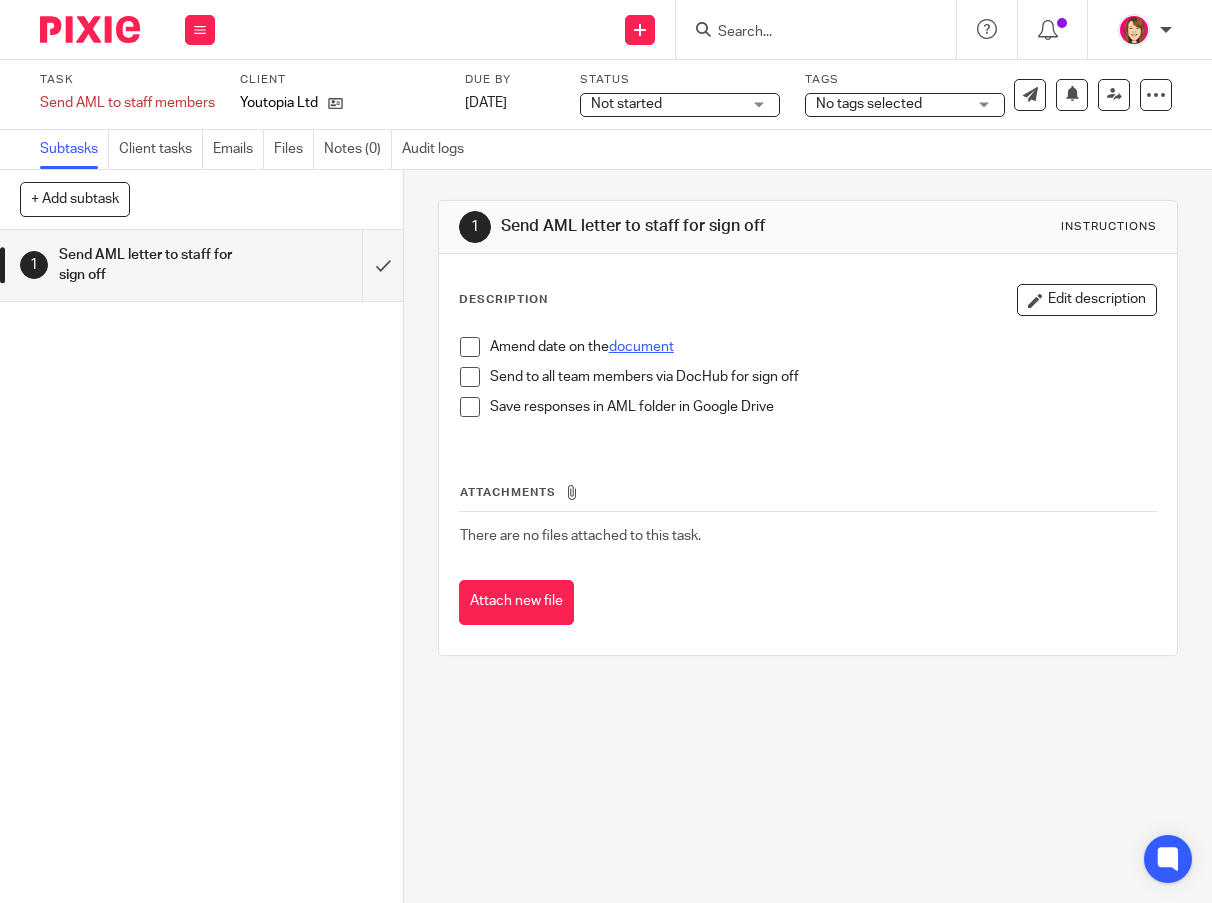click on "document" at bounding box center [641, 347] 